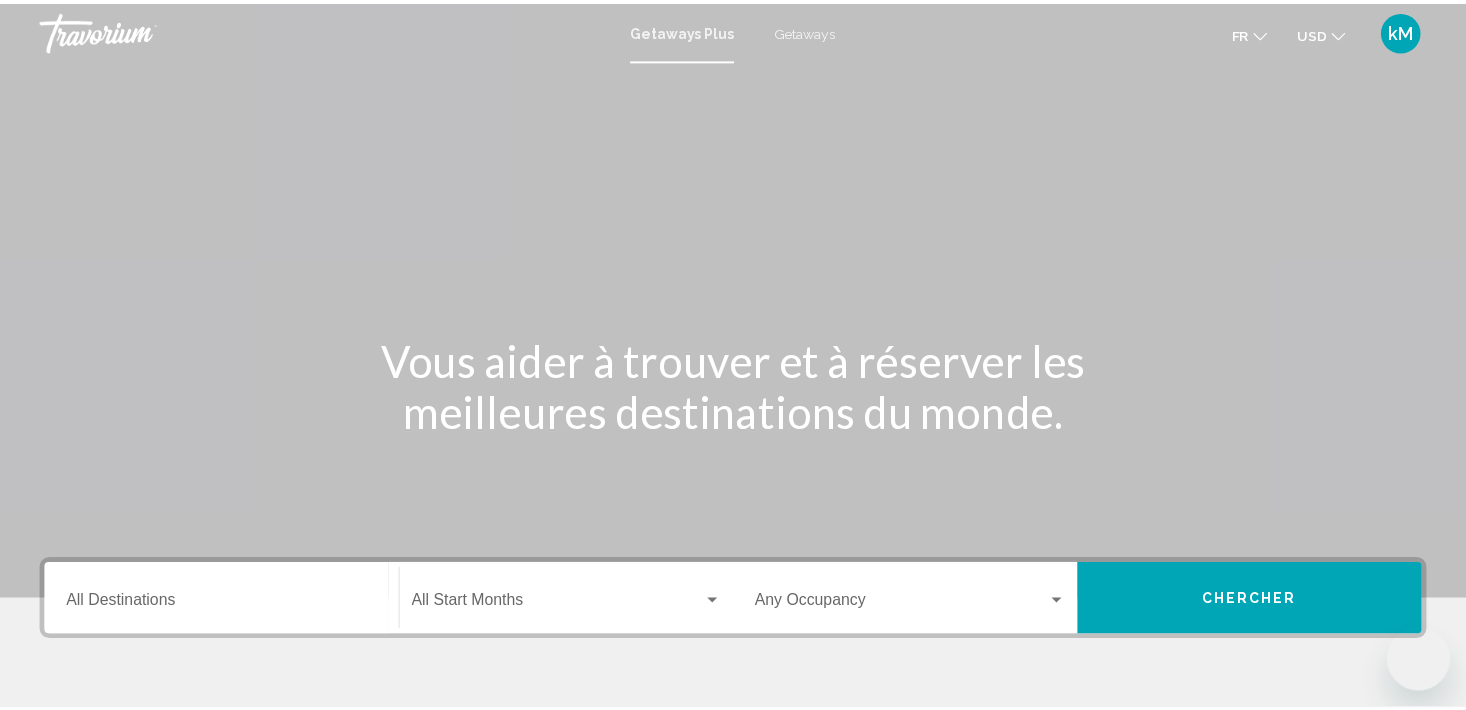 scroll, scrollTop: 0, scrollLeft: 0, axis: both 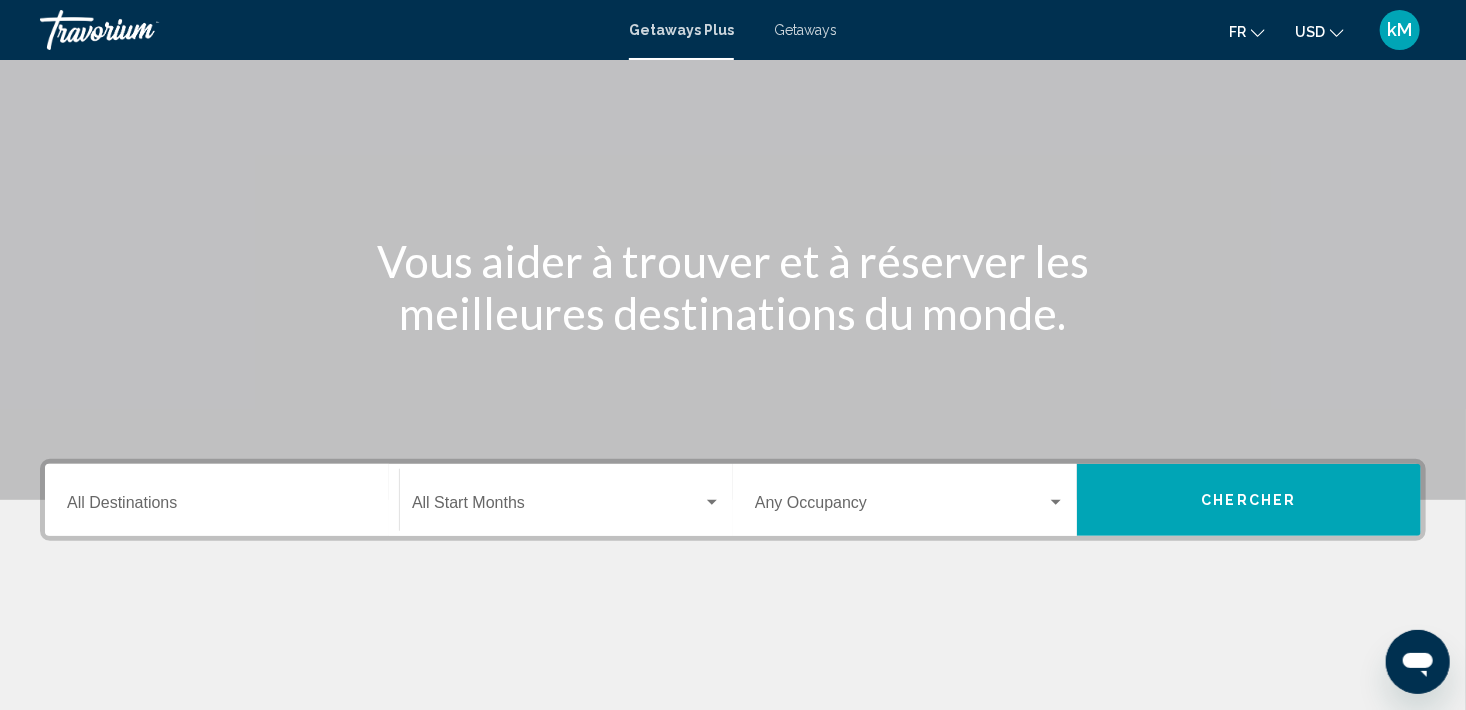 click on "Destination All Destinations" at bounding box center (222, 507) 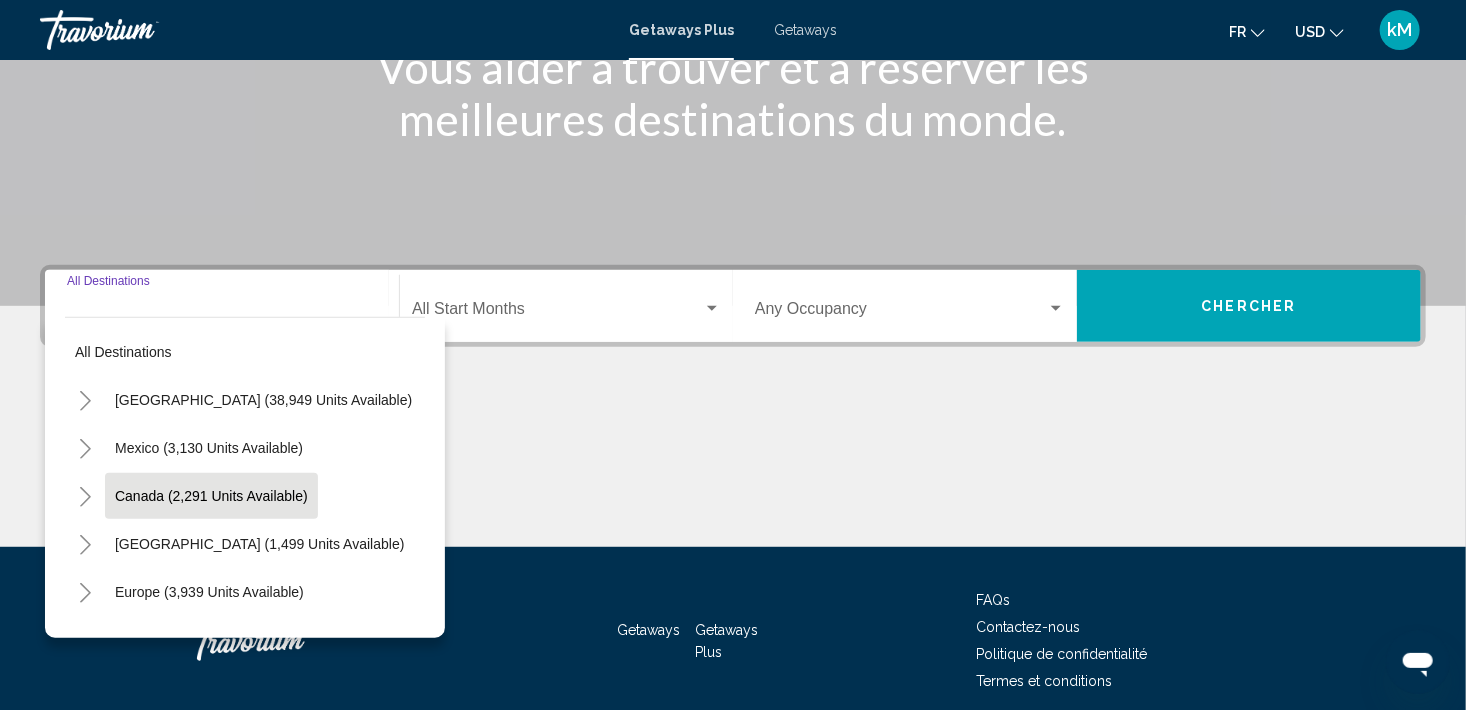 scroll, scrollTop: 376, scrollLeft: 0, axis: vertical 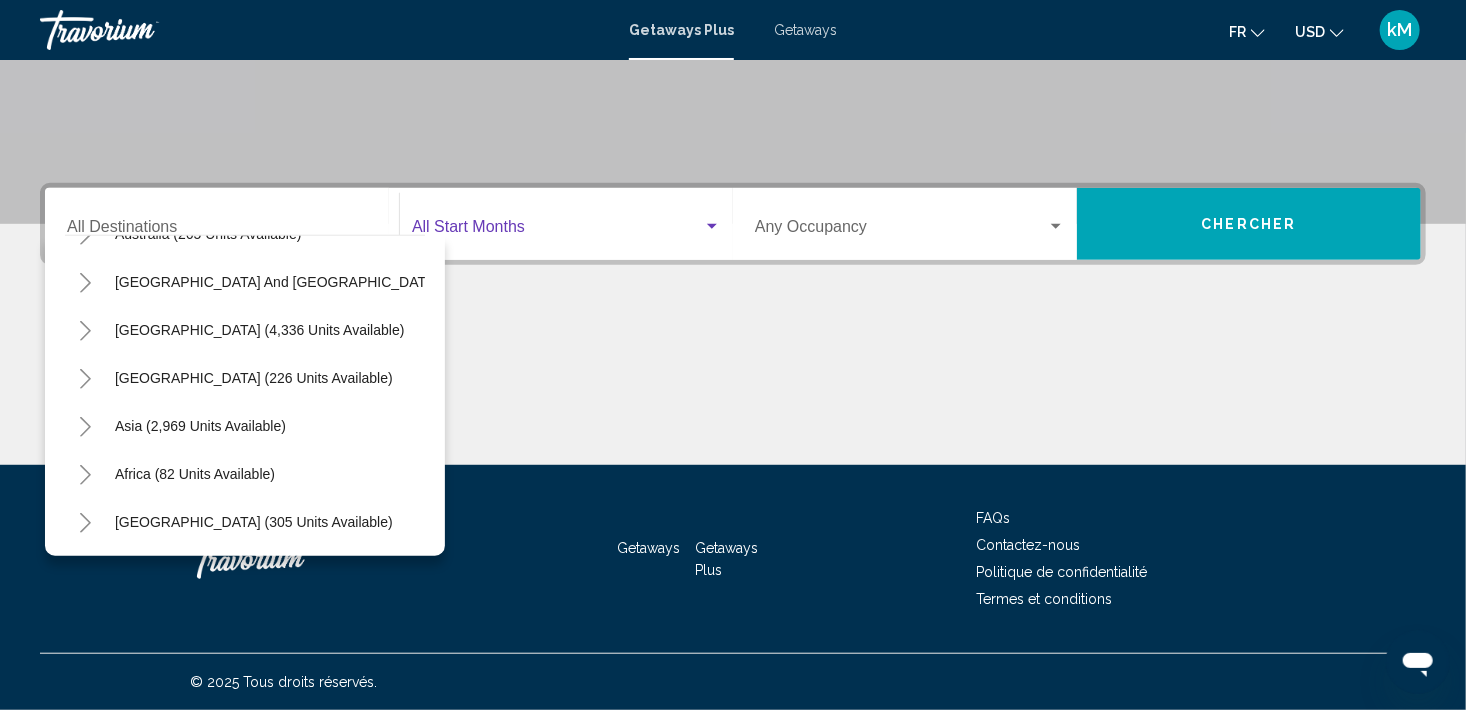 click at bounding box center (557, 231) 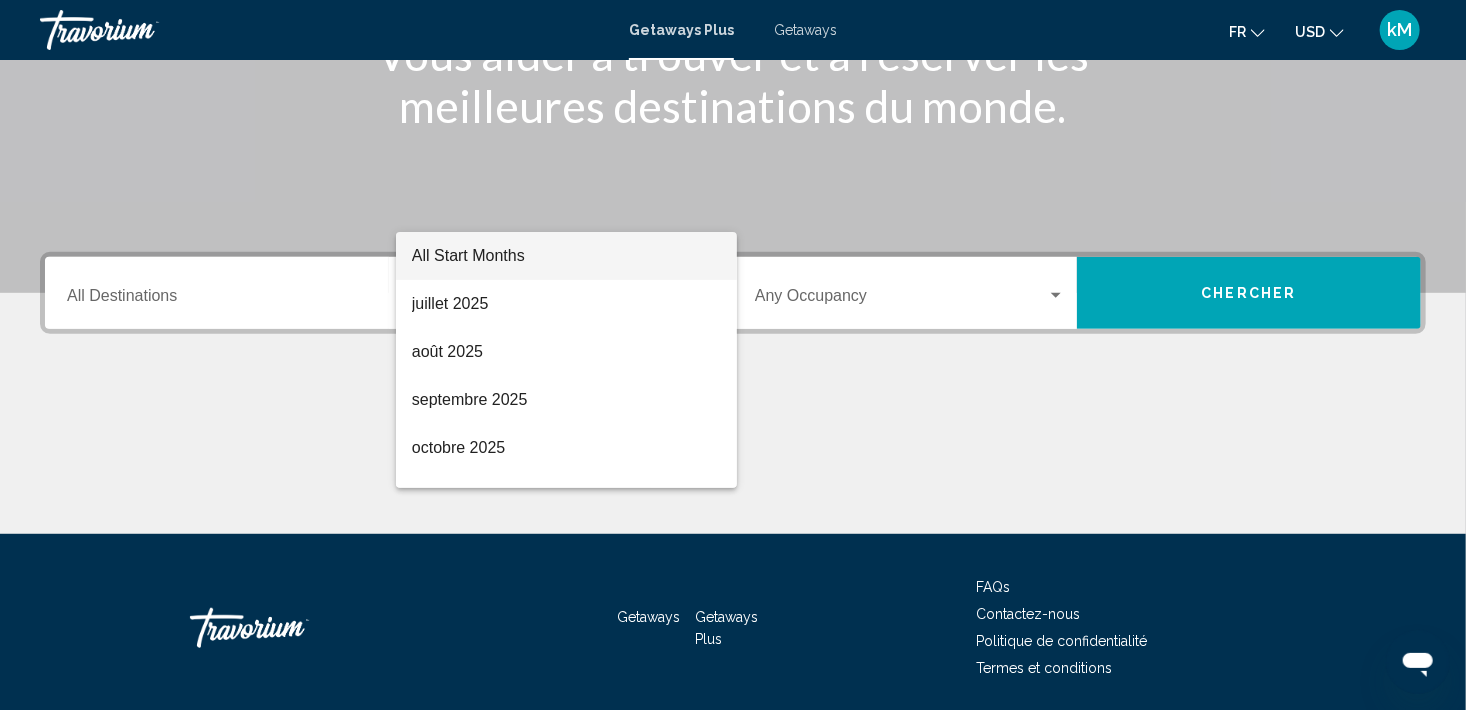 scroll, scrollTop: 276, scrollLeft: 0, axis: vertical 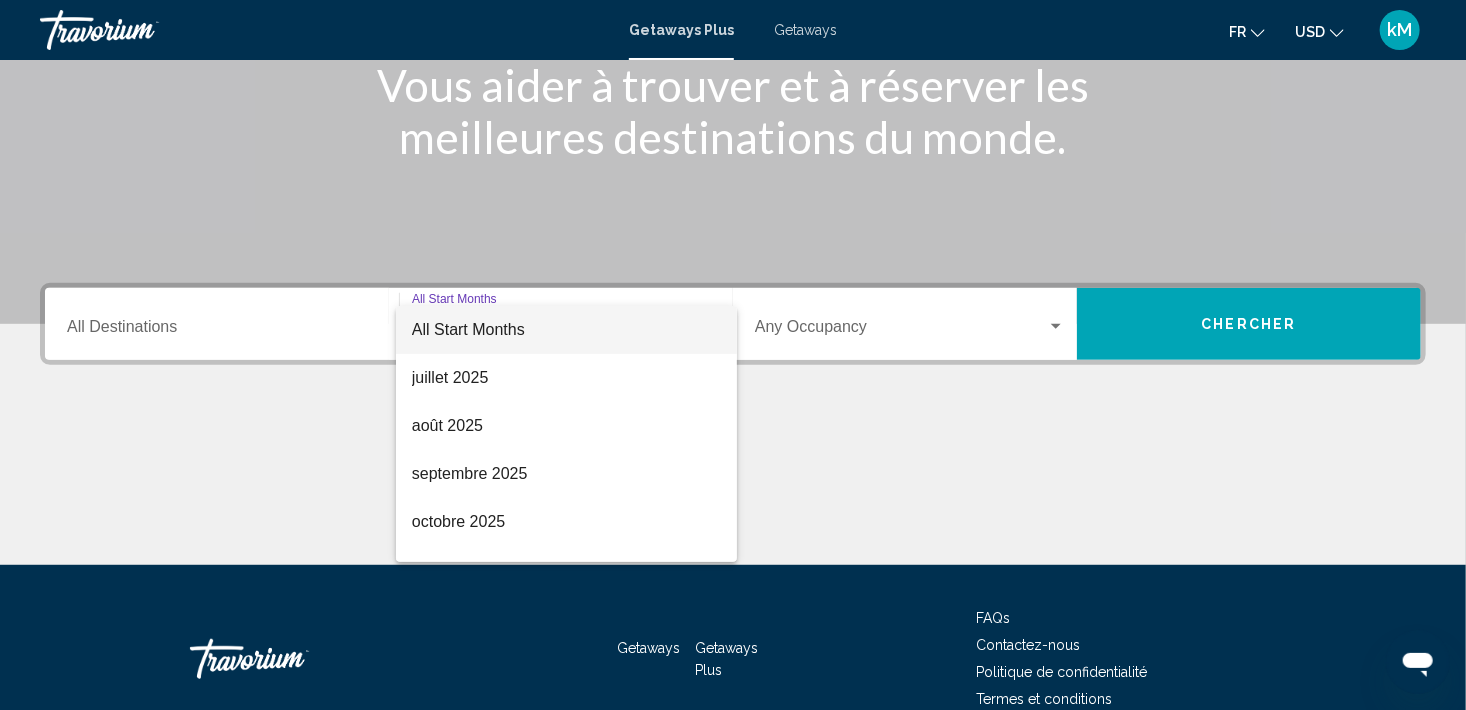 click on "All Start Months" at bounding box center [566, 330] 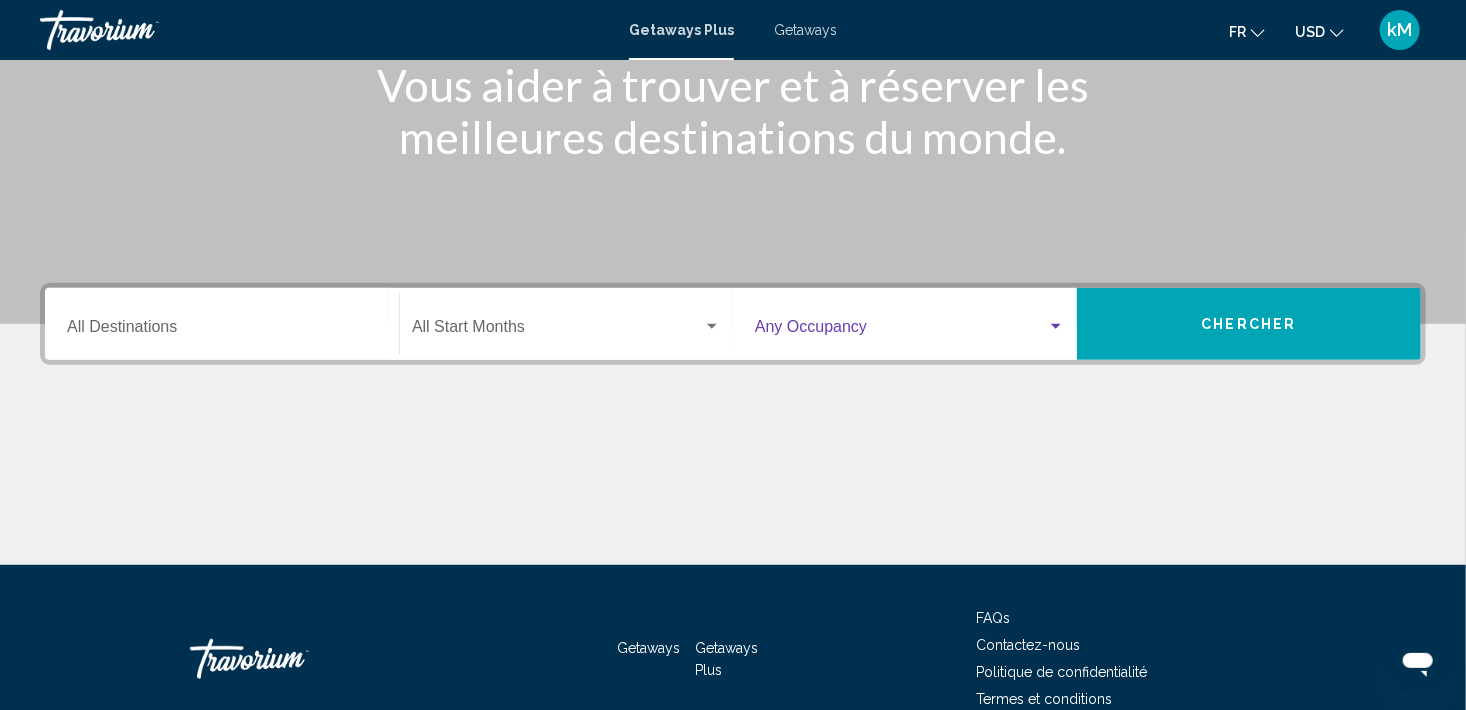 click at bounding box center [901, 331] 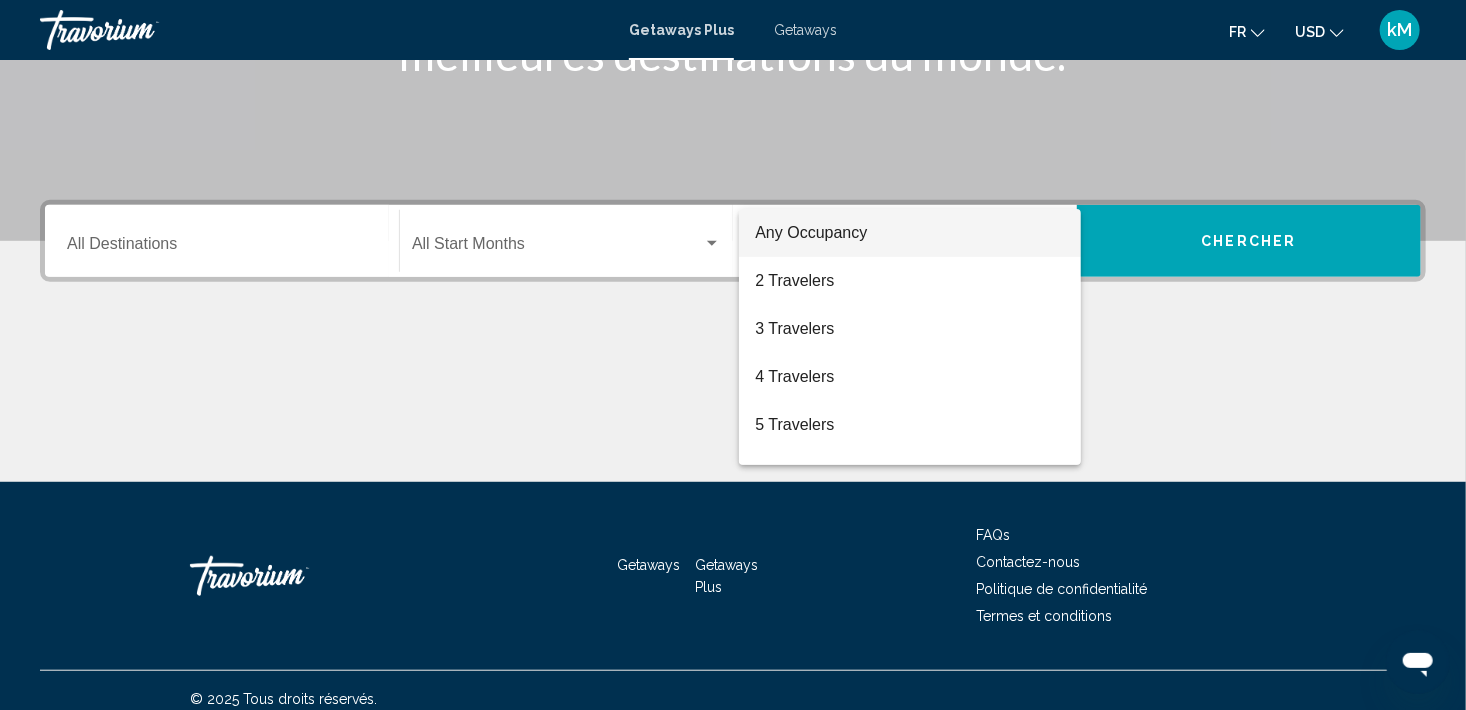 scroll, scrollTop: 376, scrollLeft: 0, axis: vertical 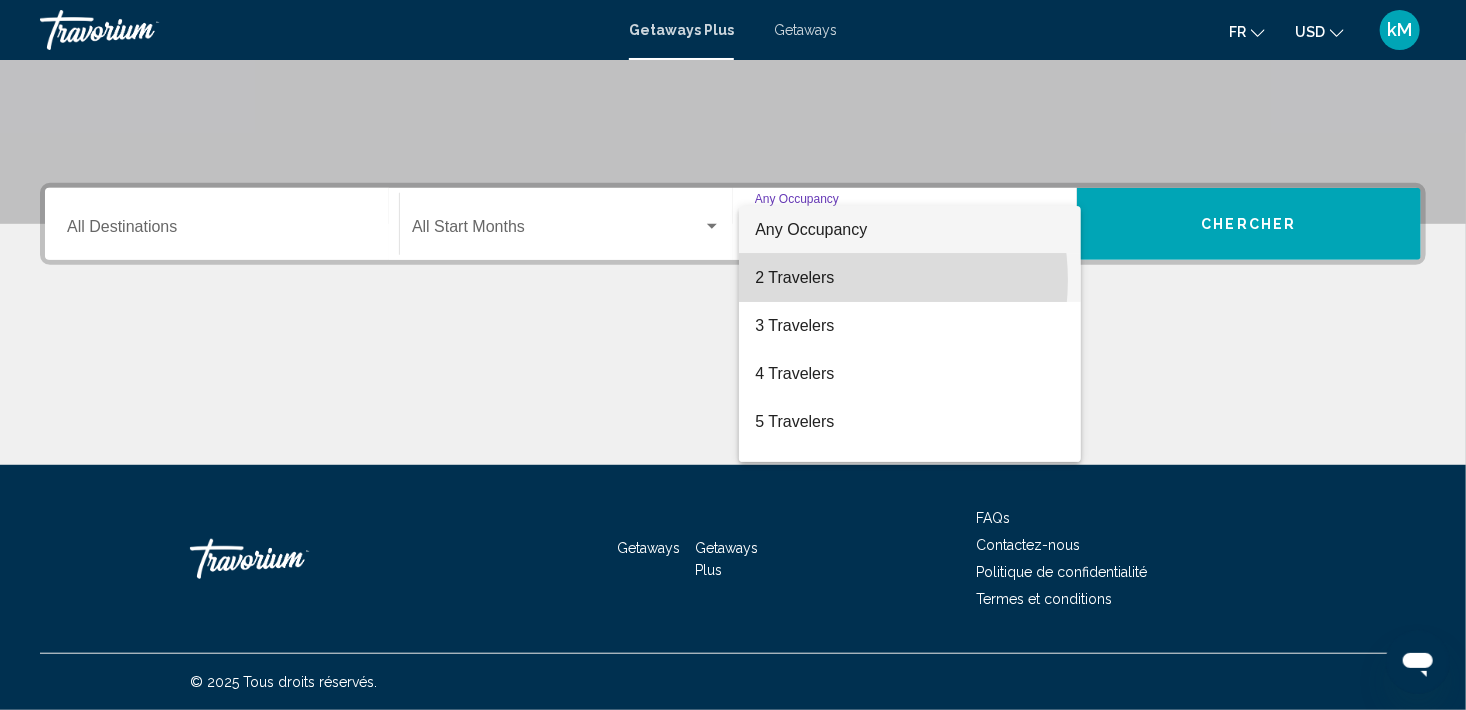 click on "2 Travelers" at bounding box center [910, 278] 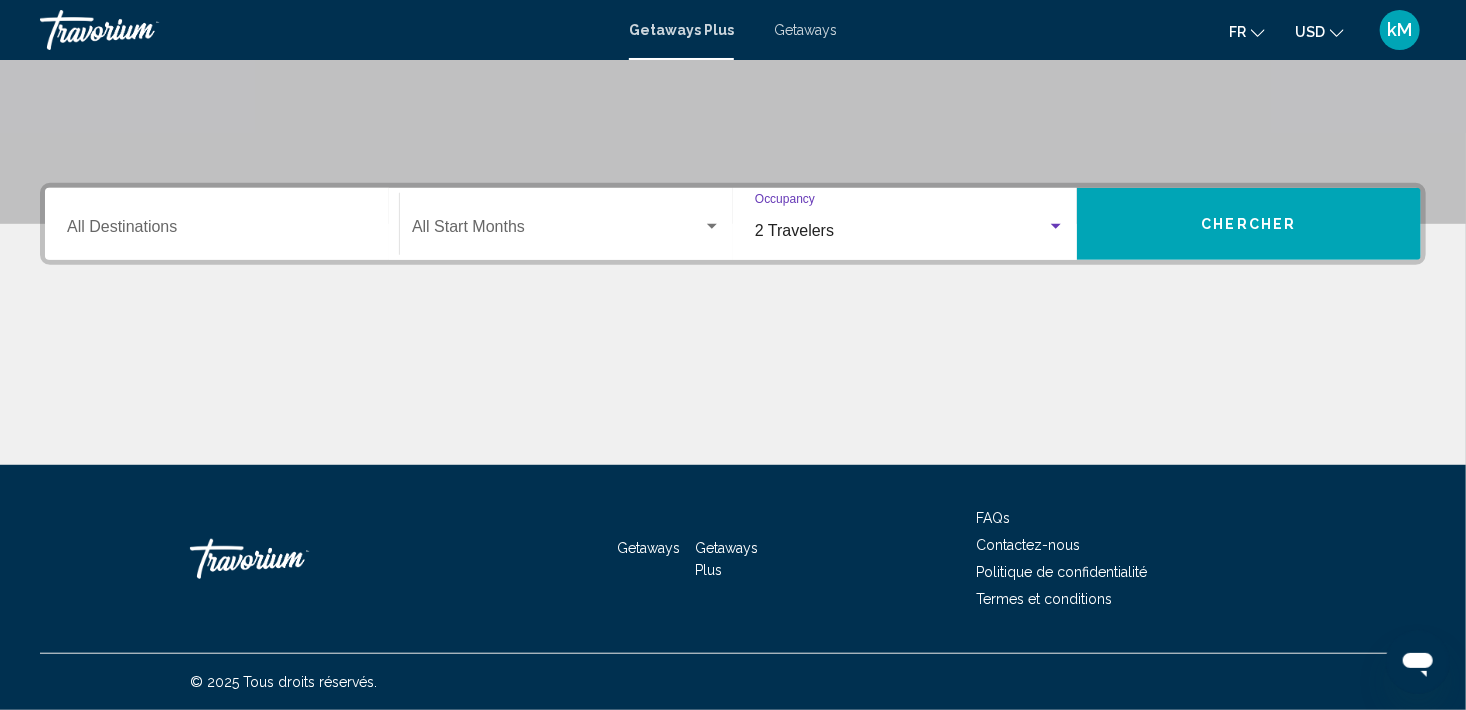 click on "2 Travelers" at bounding box center [794, 230] 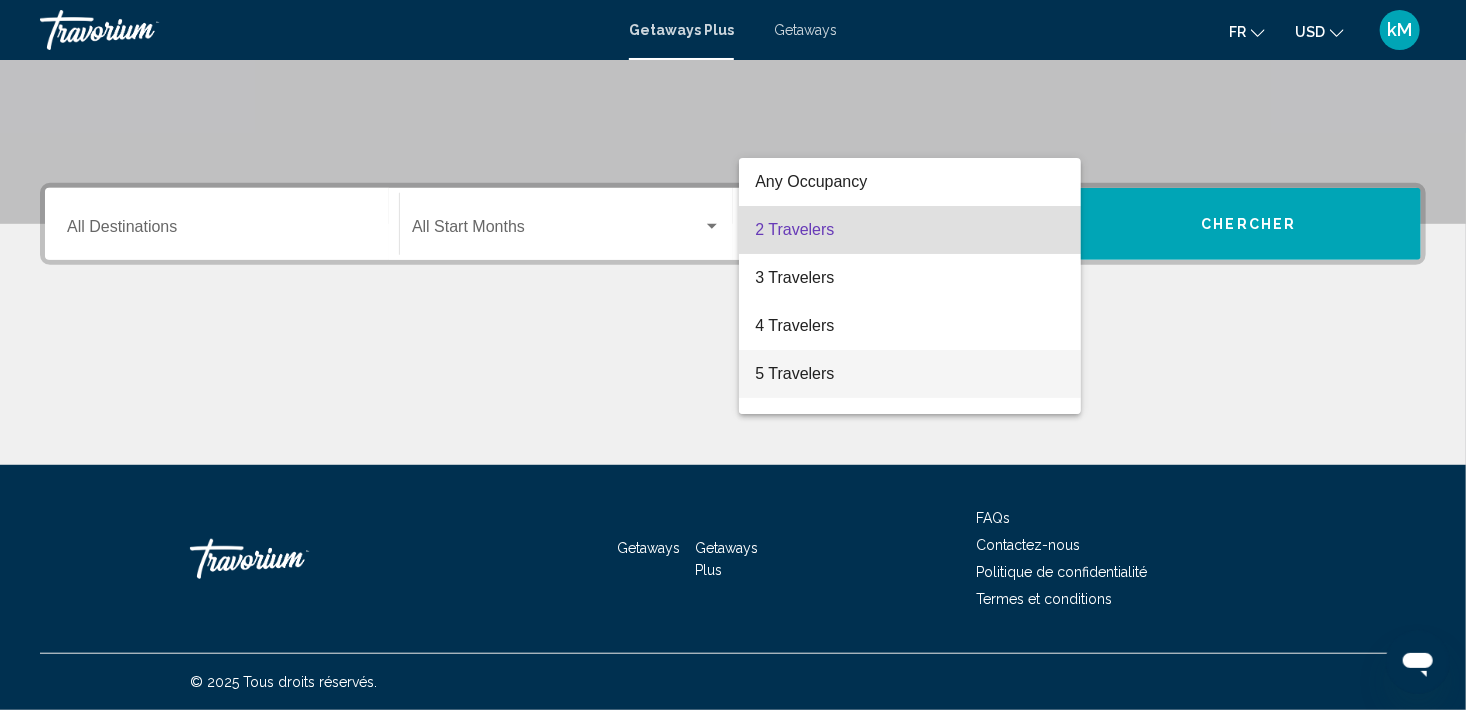 click on "5 Travelers" at bounding box center (910, 374) 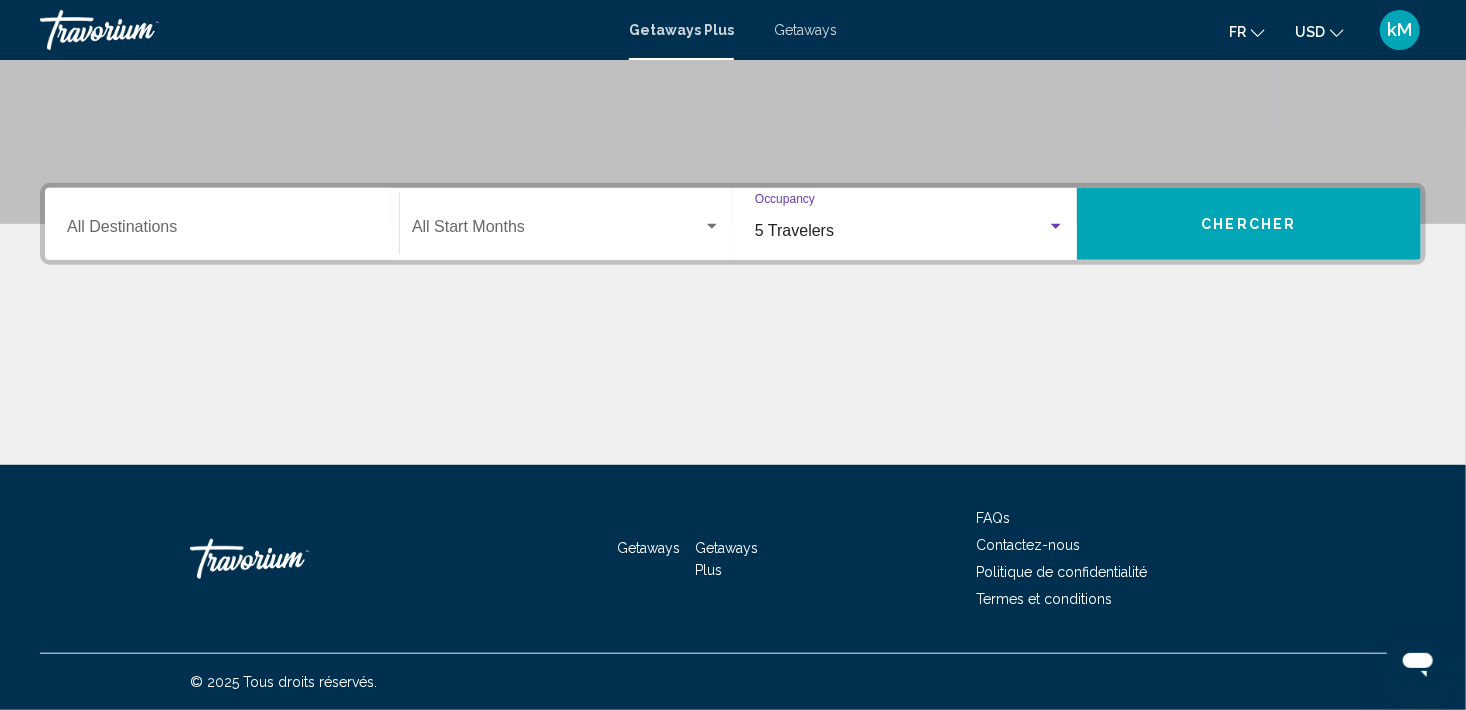 click on "5 Travelers" at bounding box center [901, 231] 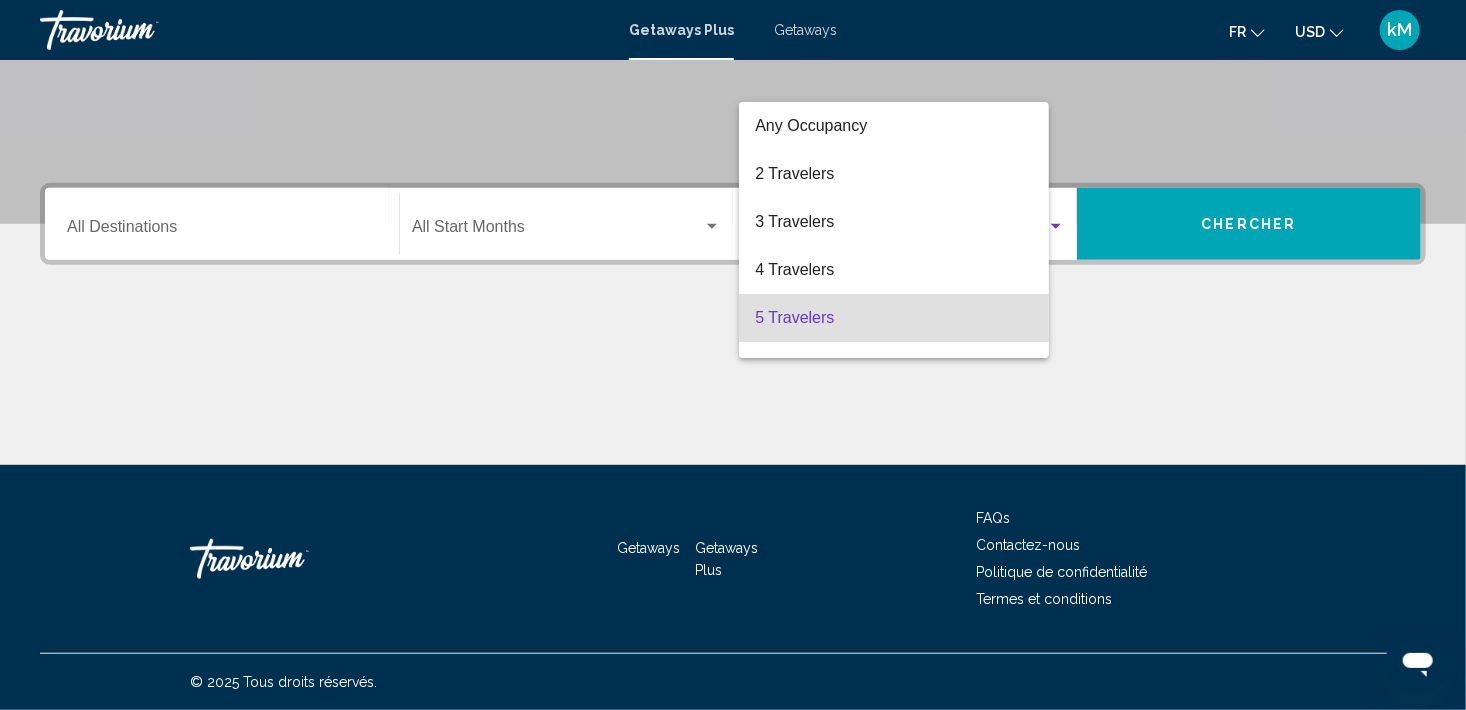 scroll, scrollTop: 88, scrollLeft: 0, axis: vertical 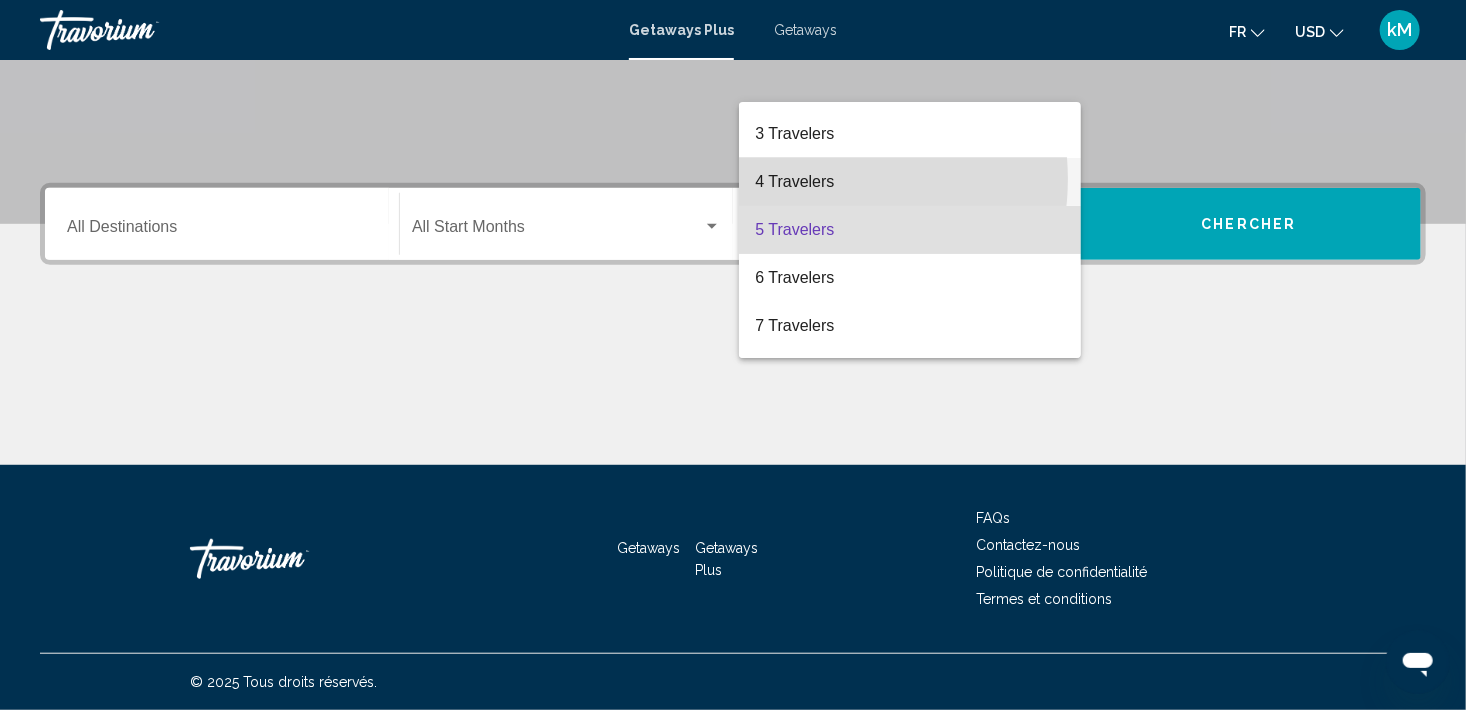 click on "4 Travelers" at bounding box center [910, 182] 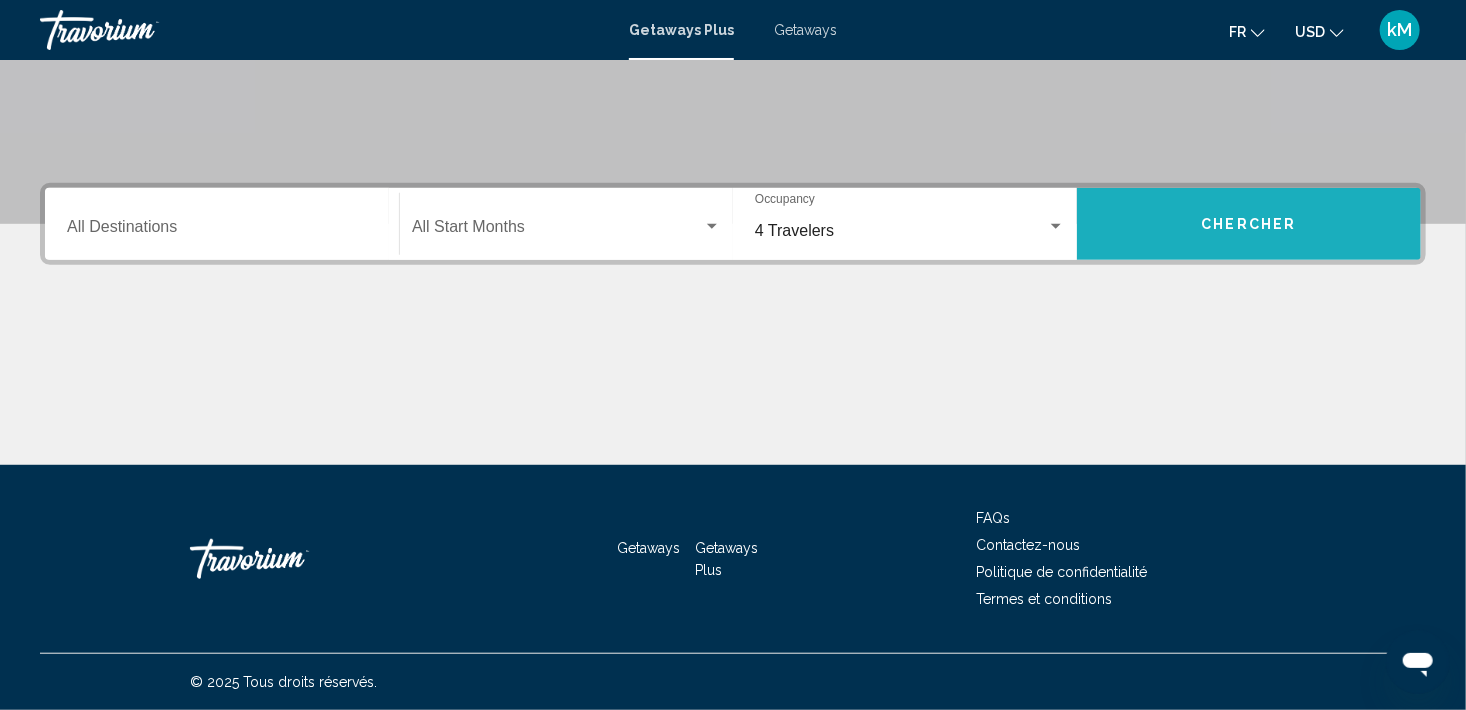 click on "Chercher" at bounding box center [1249, 224] 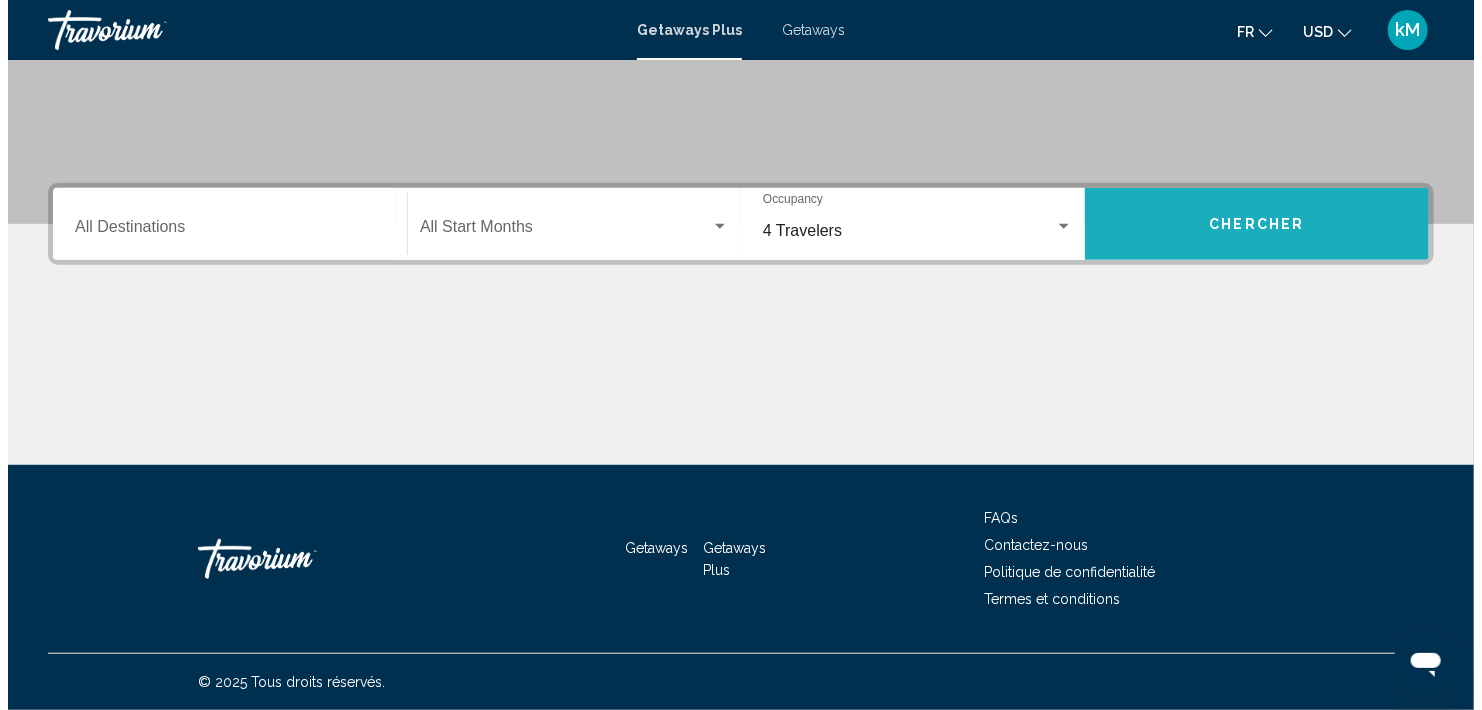 scroll, scrollTop: 0, scrollLeft: 0, axis: both 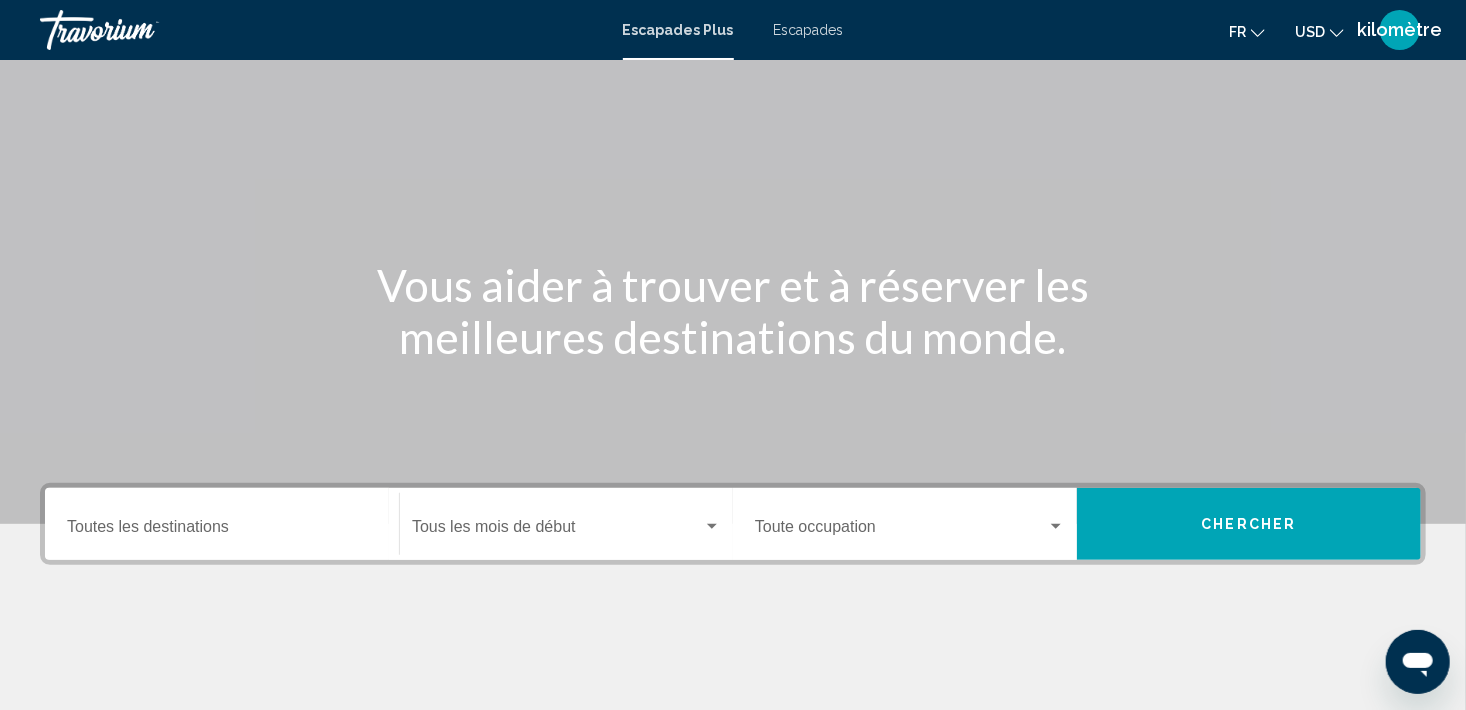 click on "Occupancy Toute occupation" at bounding box center (910, 524) 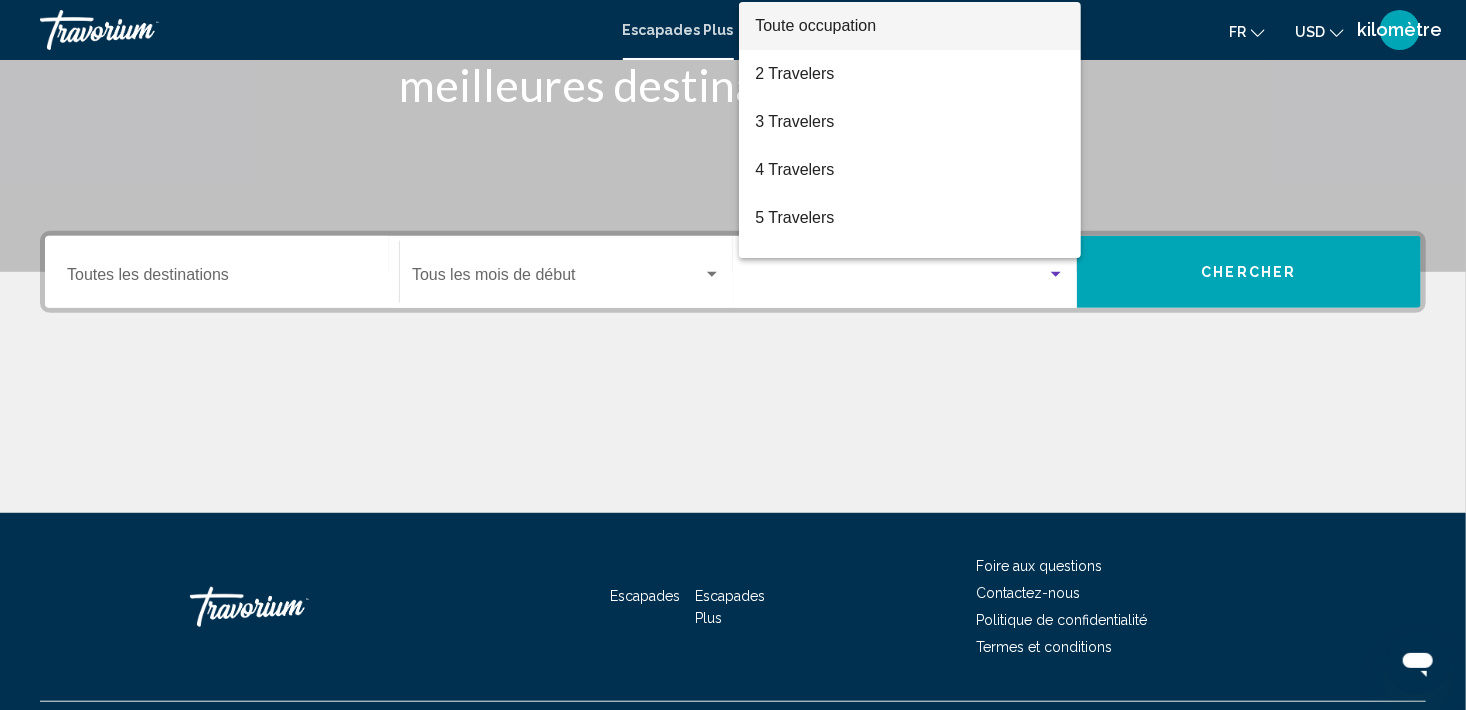 scroll, scrollTop: 376, scrollLeft: 0, axis: vertical 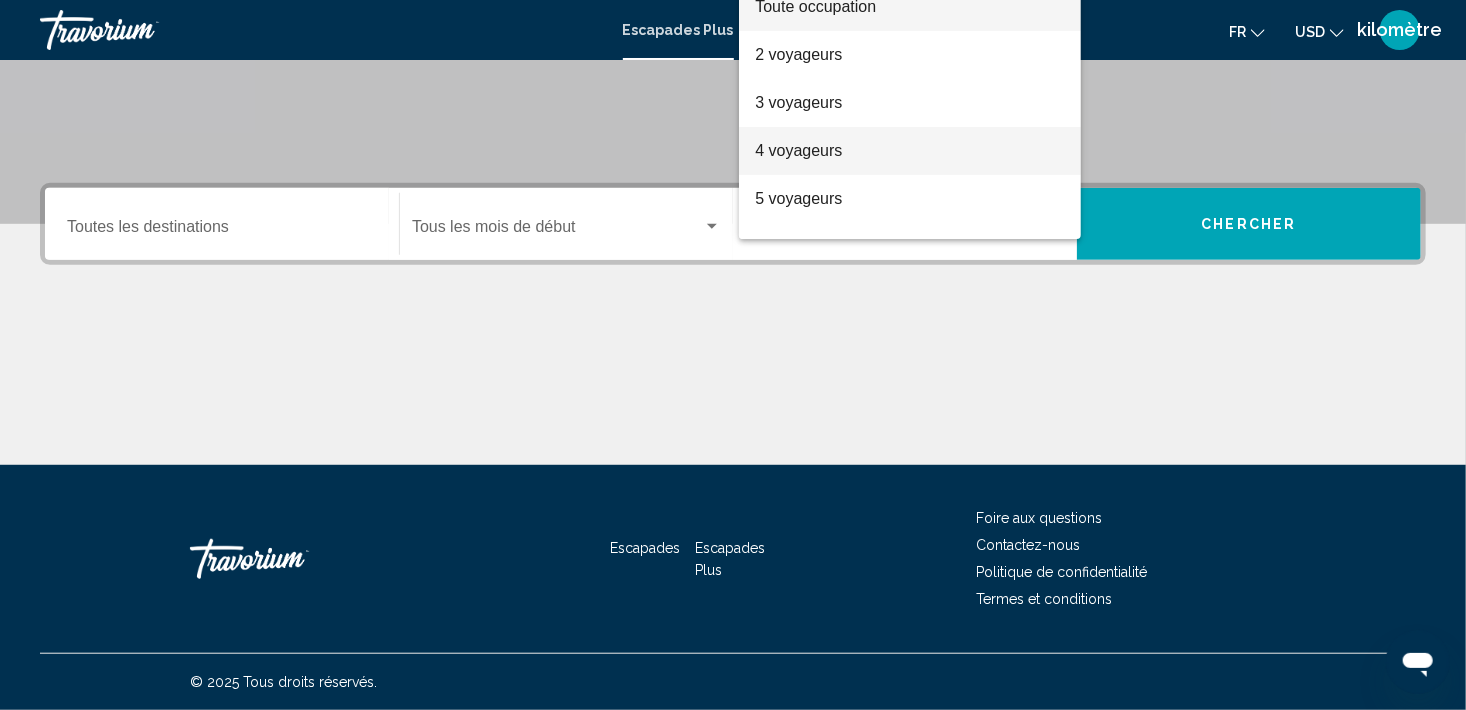 click on "4 voyageurs" at bounding box center (910, 151) 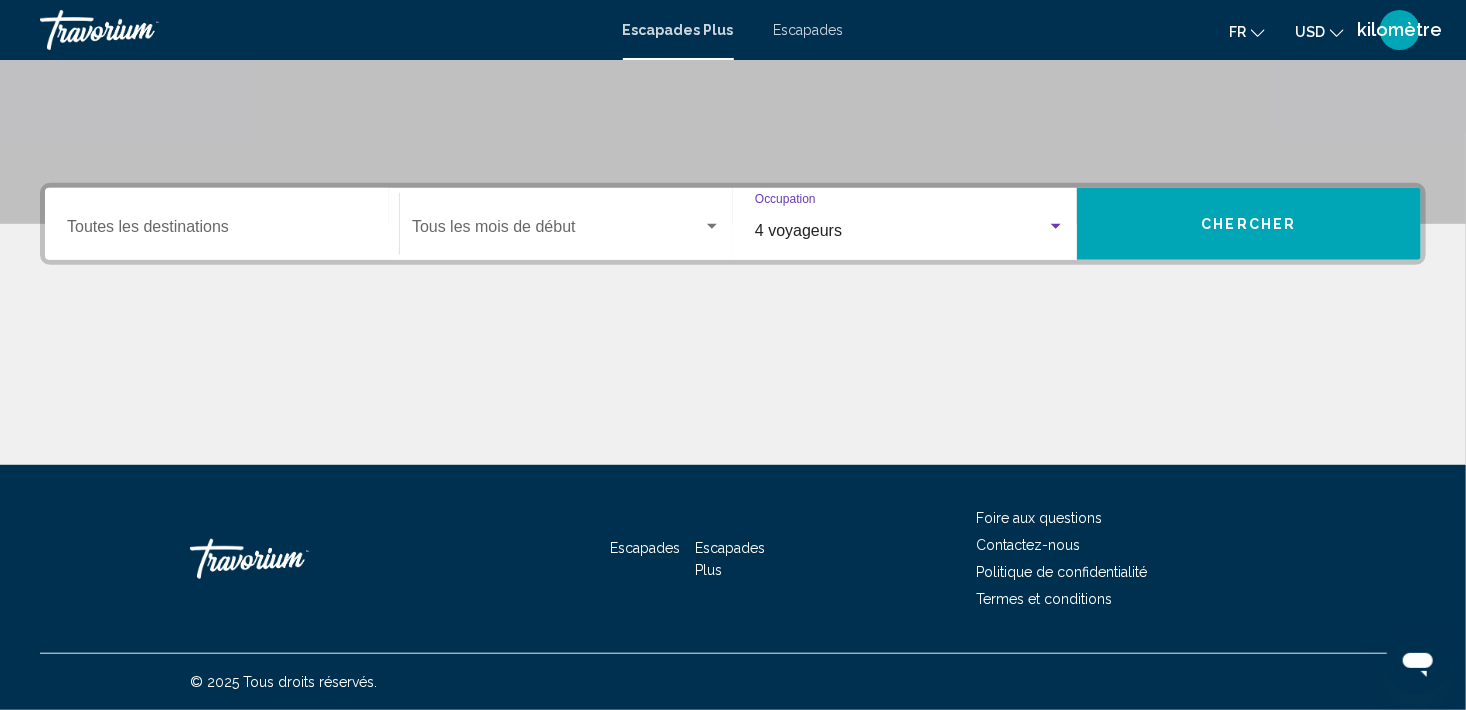 click on "Chercher" at bounding box center [1249, 224] 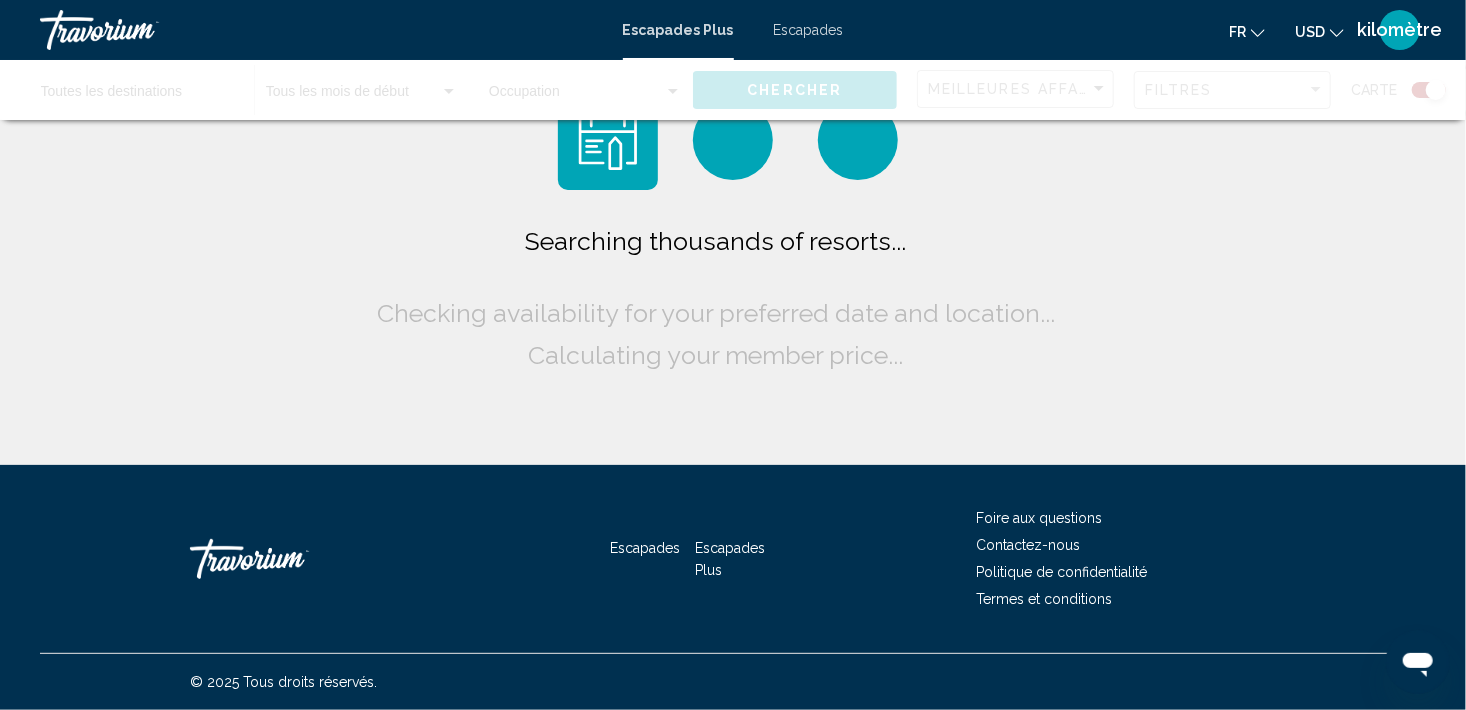 scroll, scrollTop: 0, scrollLeft: 0, axis: both 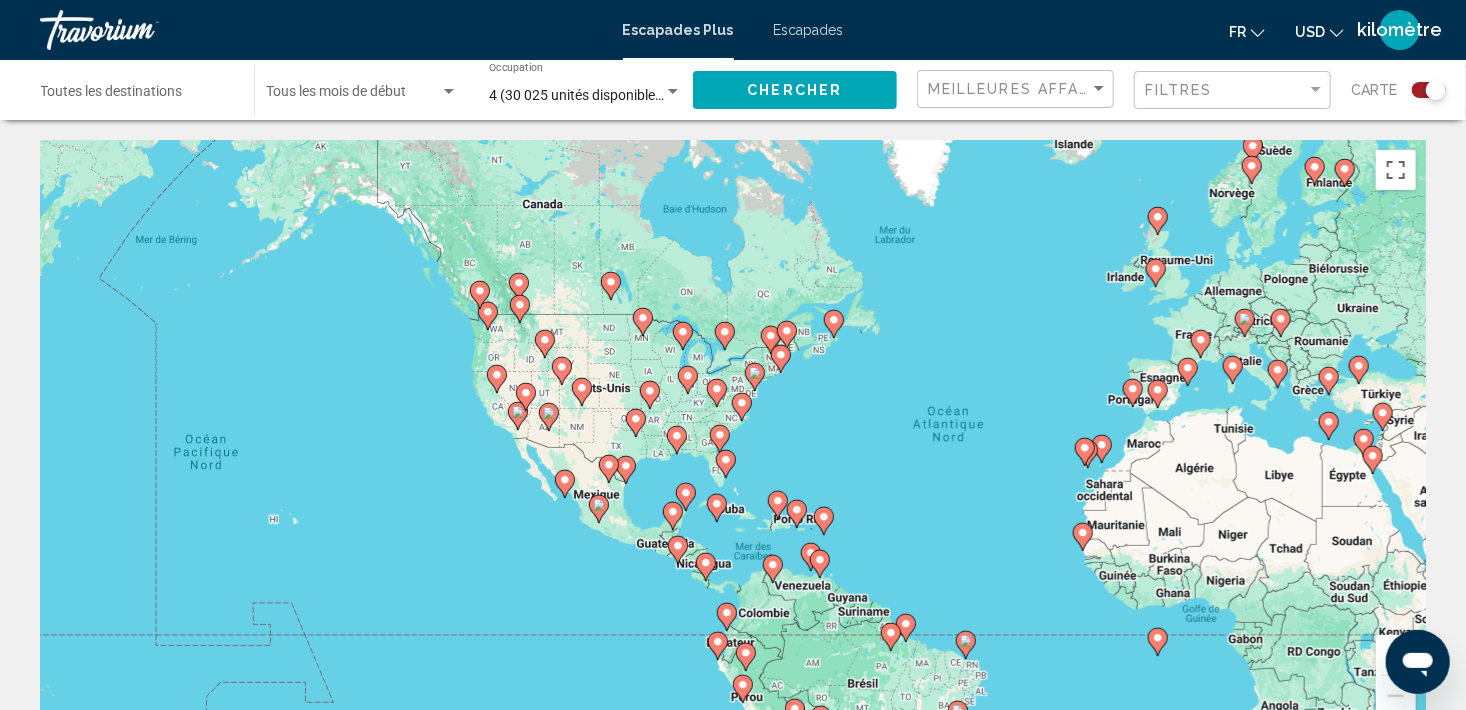 drag, startPoint x: 670, startPoint y: 414, endPoint x: 948, endPoint y: 425, distance: 278.21753 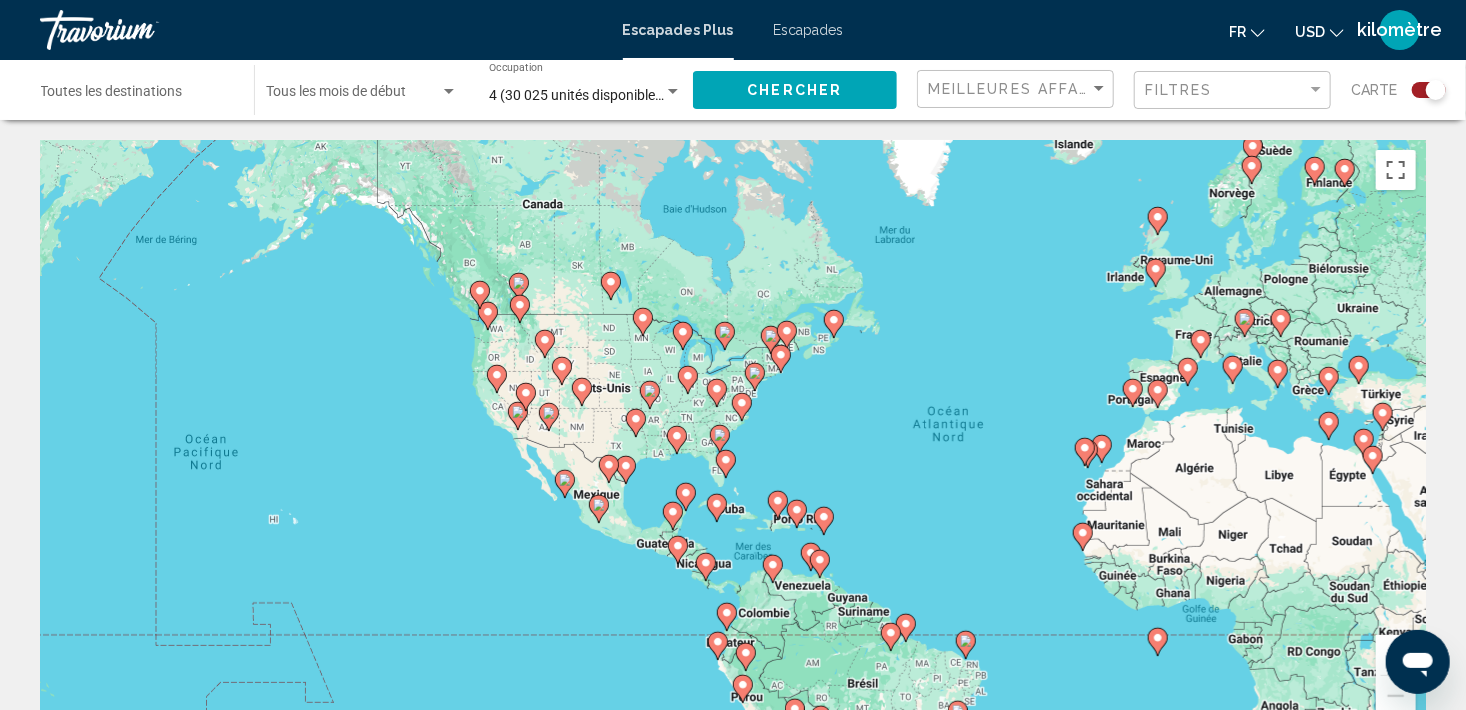 click on "Pour naviguer, appuyez sur les touches fléchées. Pour activer le glissement avec le clavier, appuyez sur Alt+Entrée. Une fois ce mode activé, utilisez les touches fléchées pour déplacer le repère. Pour valider le déplacement, appuyez sur Entrée. Pour annuler, appuyez sur Échap." at bounding box center (733, 440) 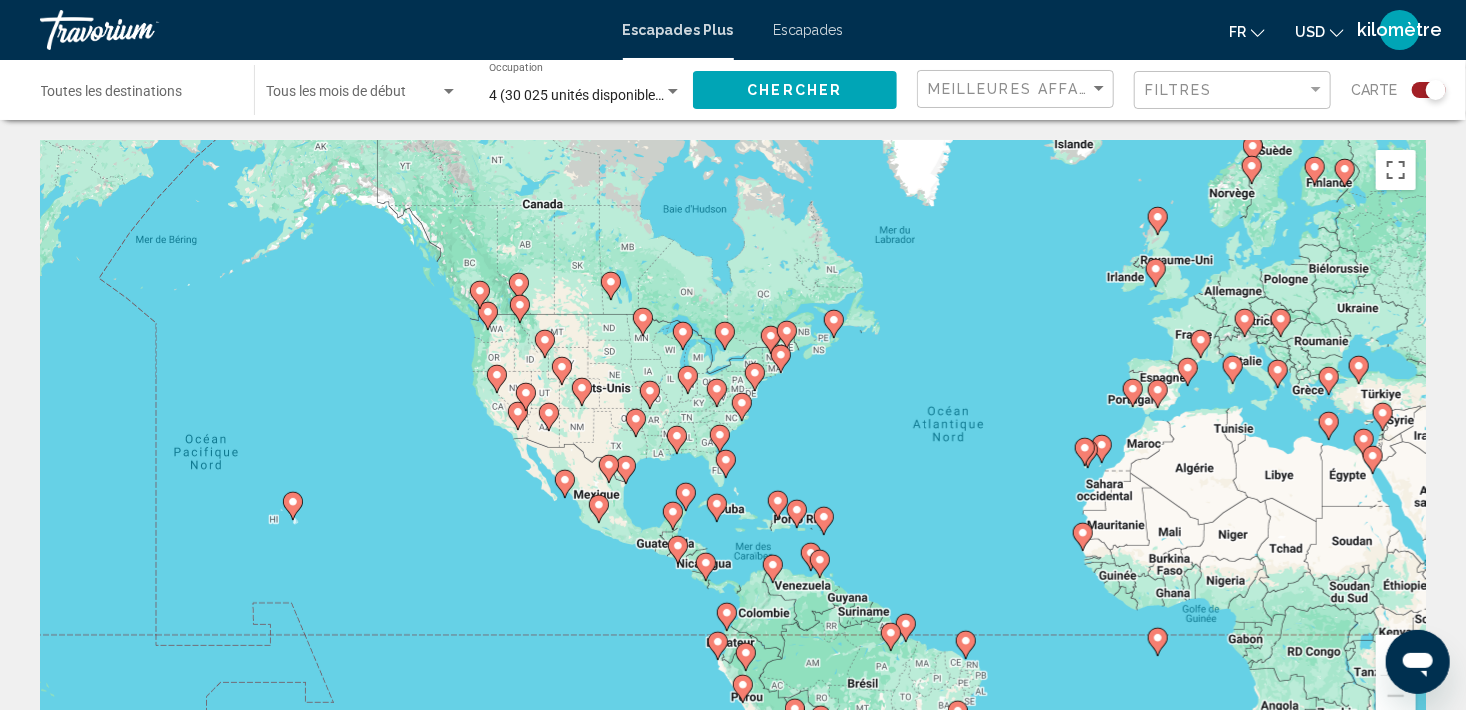 click 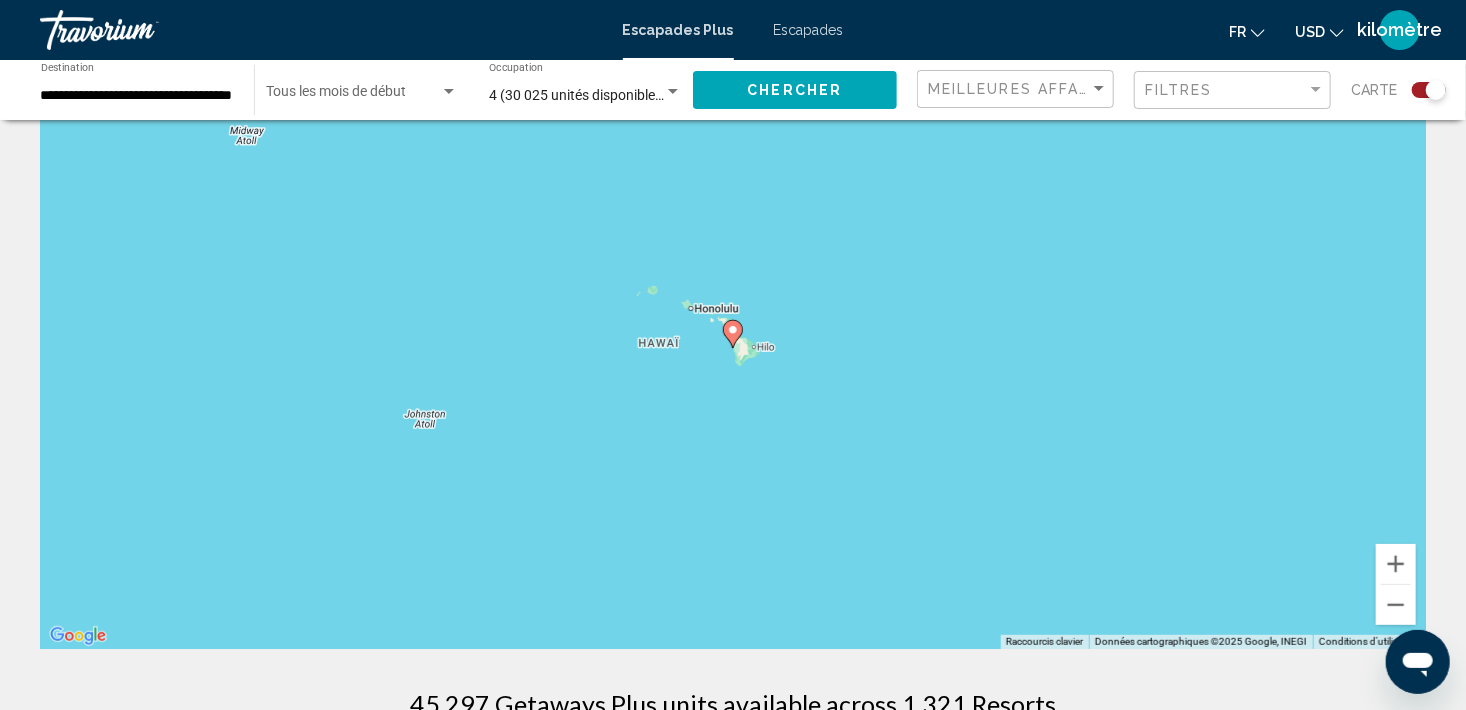 scroll, scrollTop: 0, scrollLeft: 0, axis: both 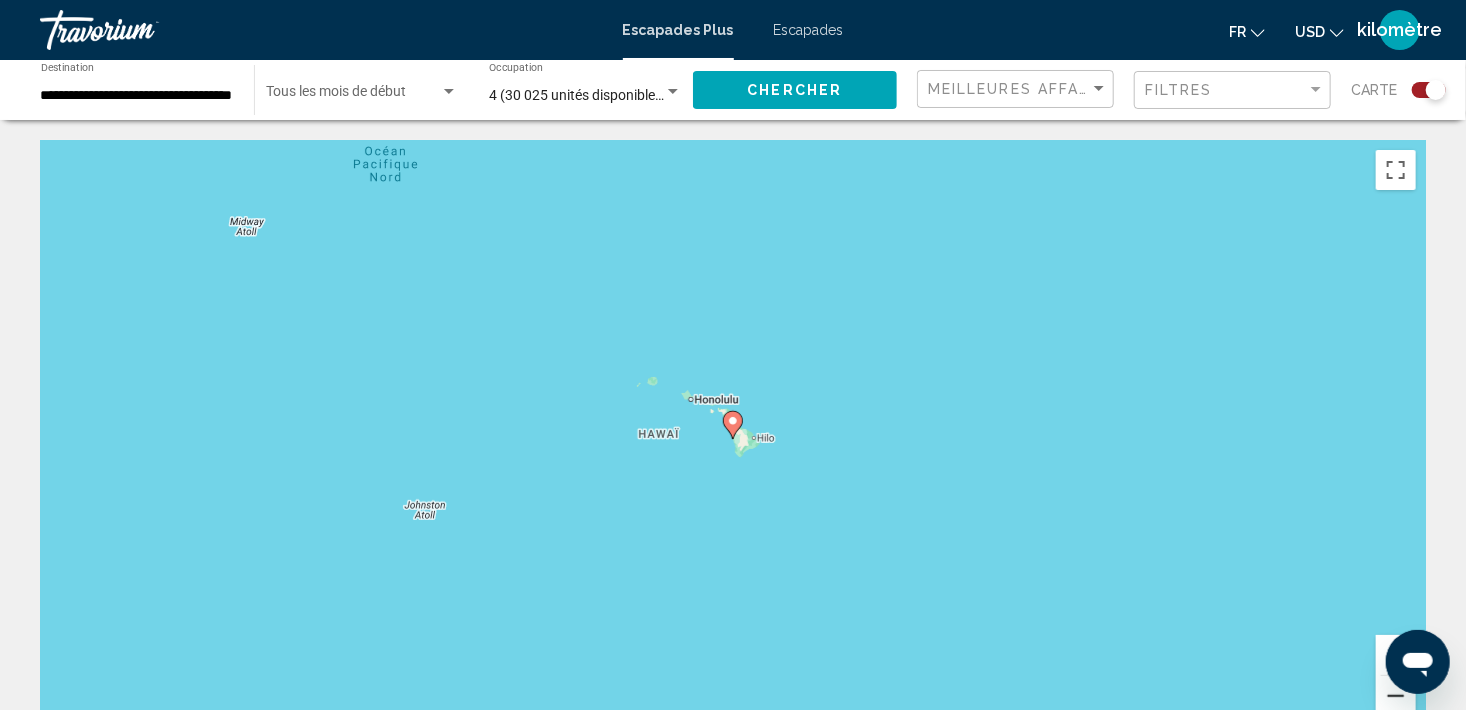 click at bounding box center (1396, 696) 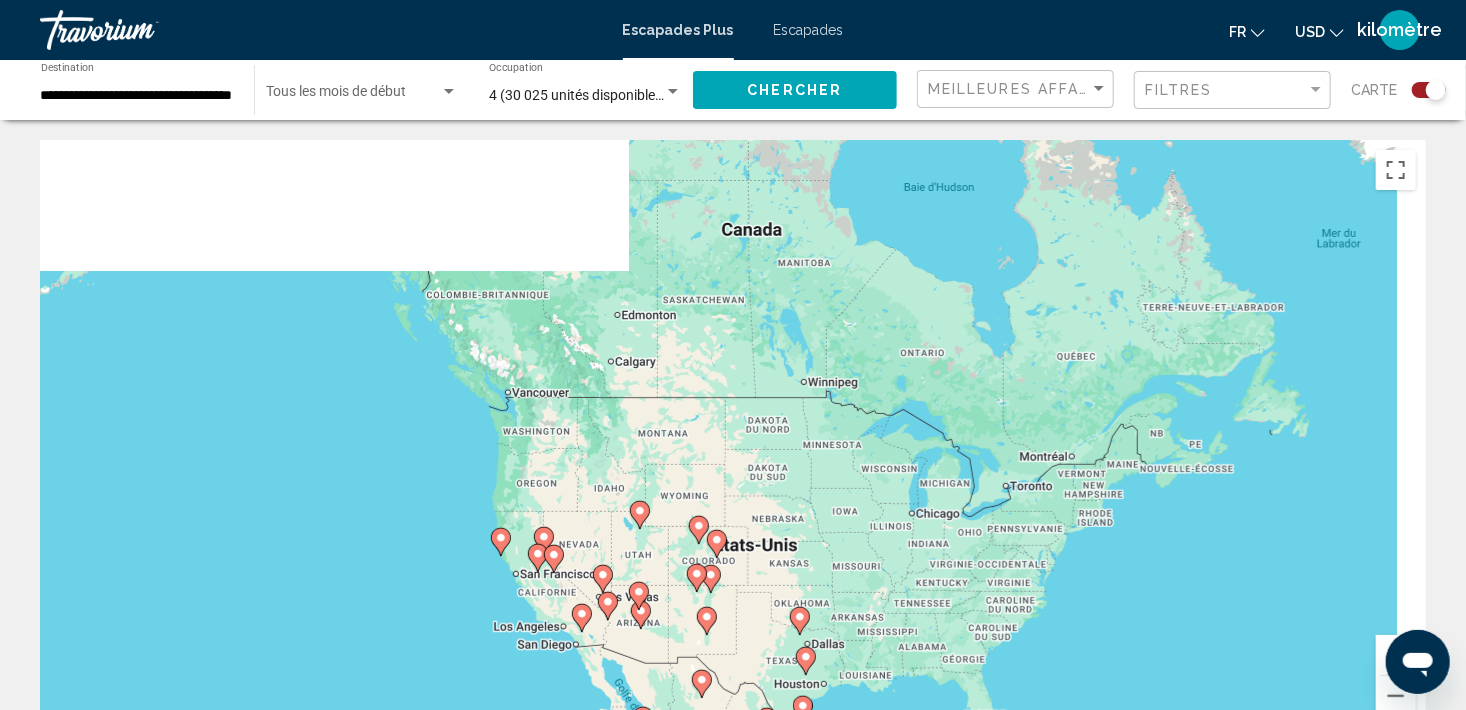 drag, startPoint x: 1055, startPoint y: 394, endPoint x: 452, endPoint y: 741, distance: 695.71405 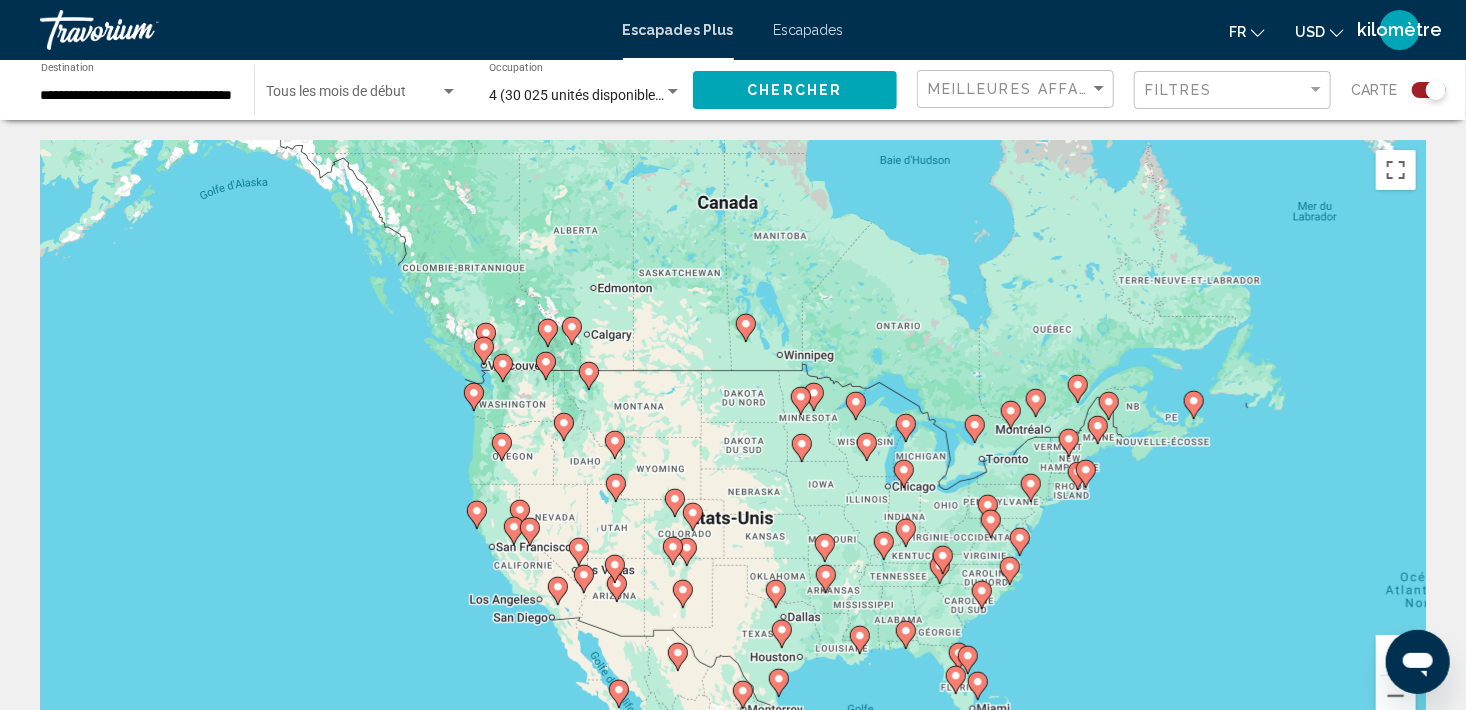 click 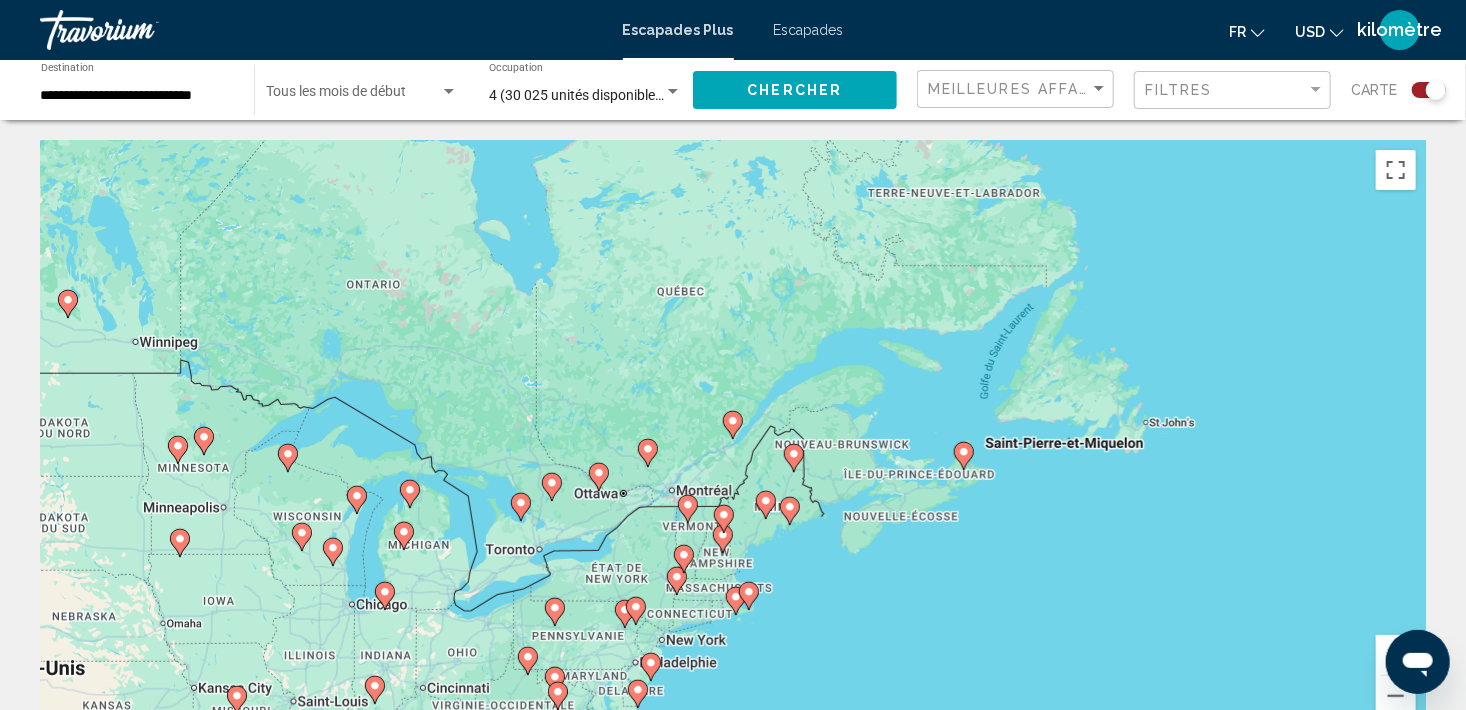 click 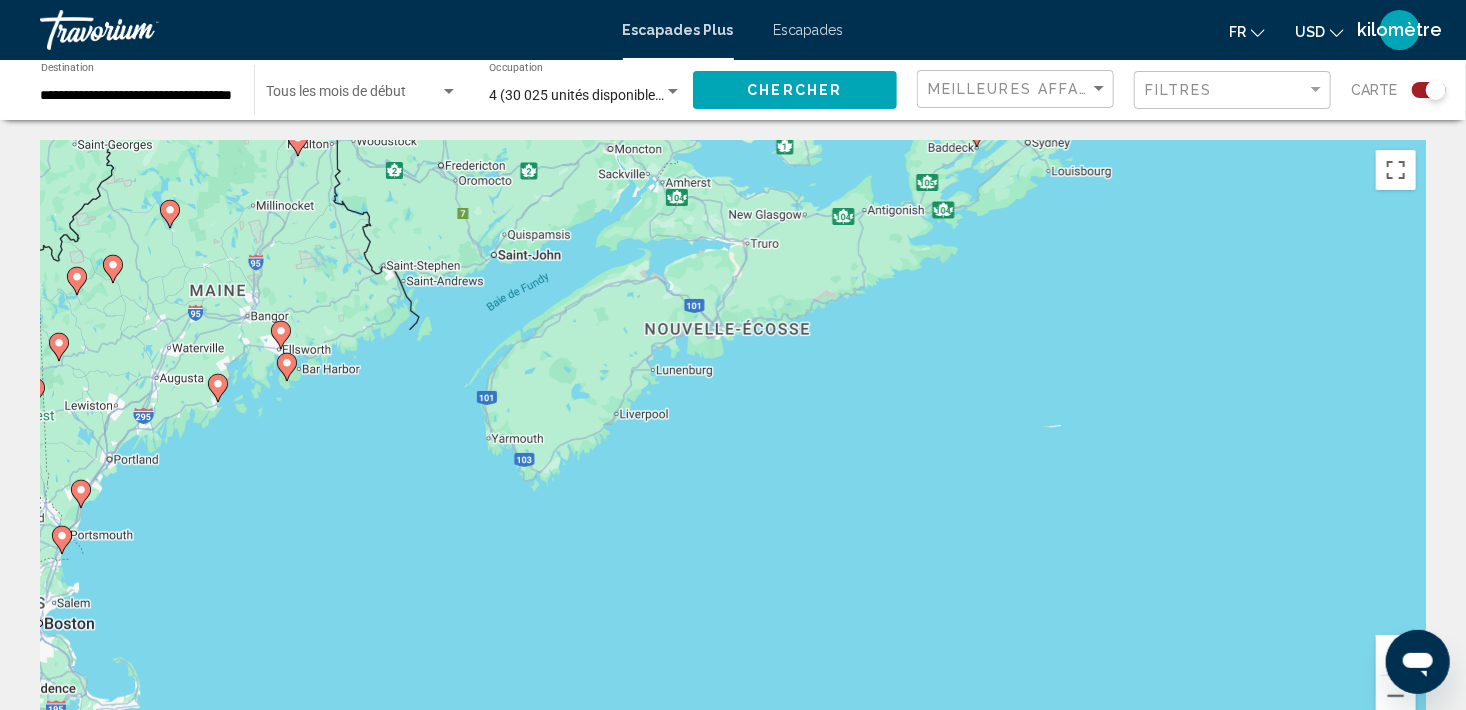 drag, startPoint x: 695, startPoint y: 484, endPoint x: 954, endPoint y: 212, distance: 375.5862 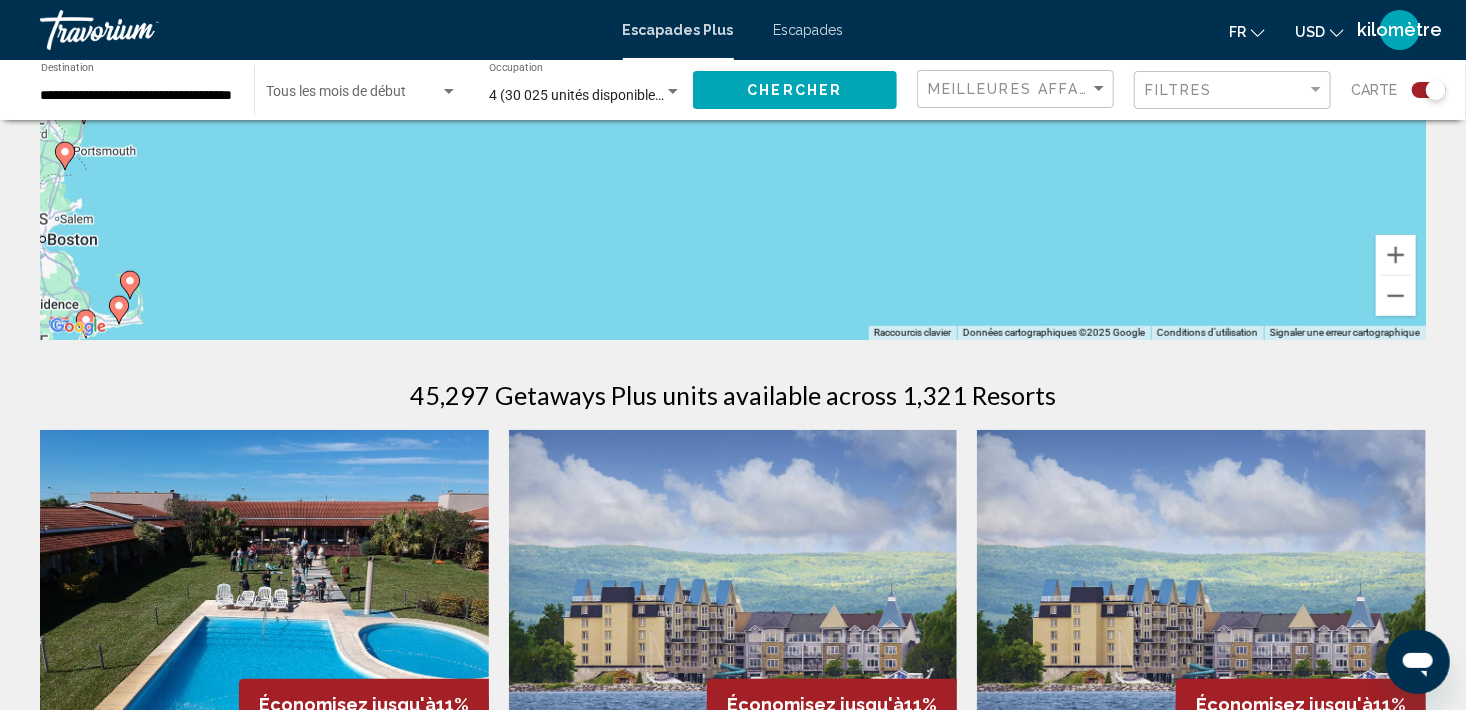 scroll, scrollTop: 0, scrollLeft: 0, axis: both 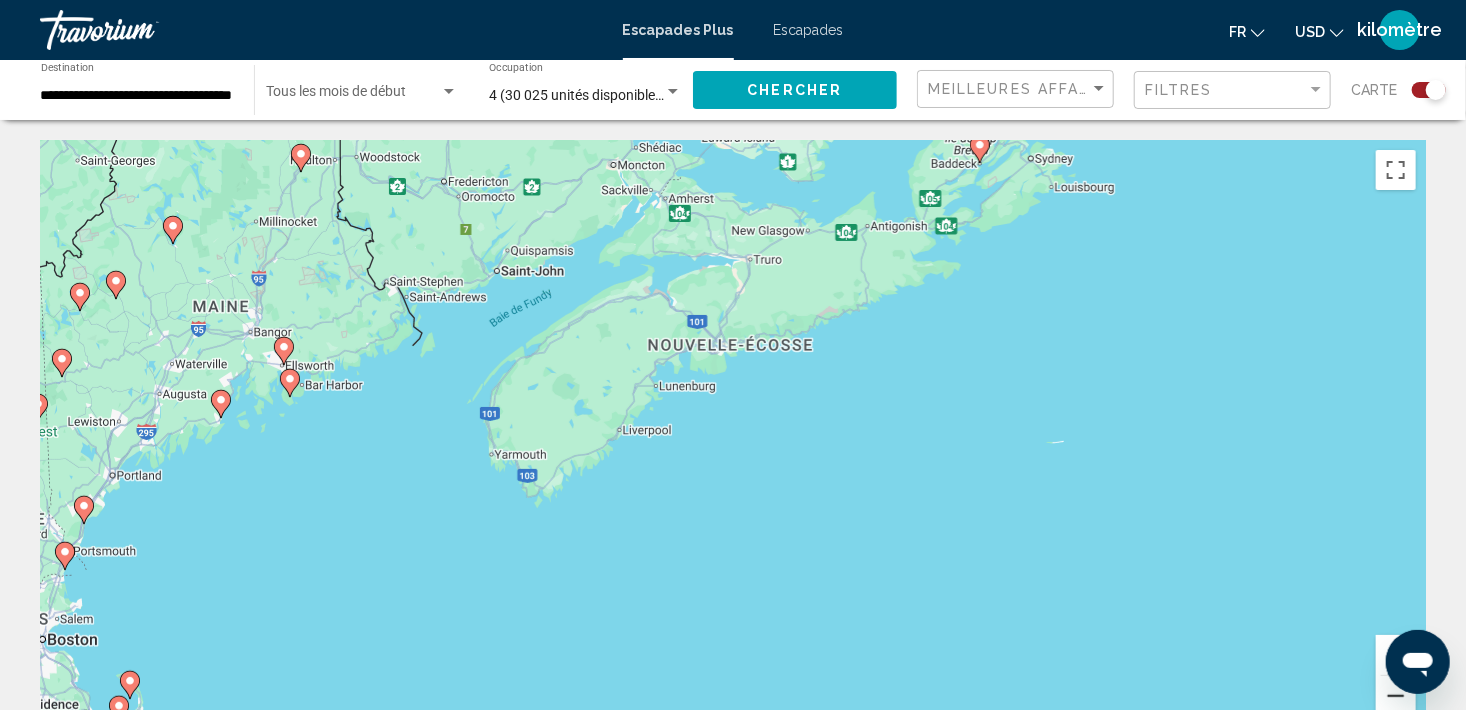 click at bounding box center [1396, 696] 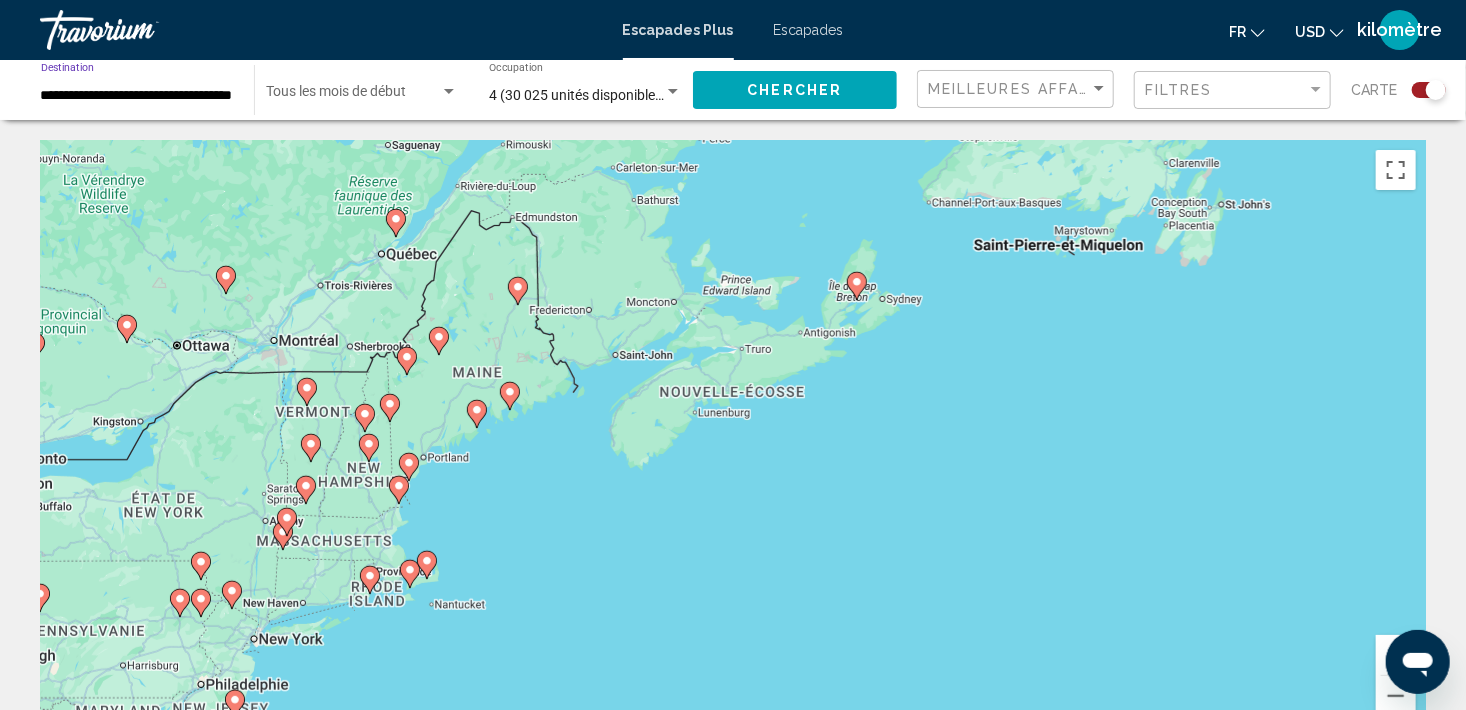 click on "**********" at bounding box center [137, 96] 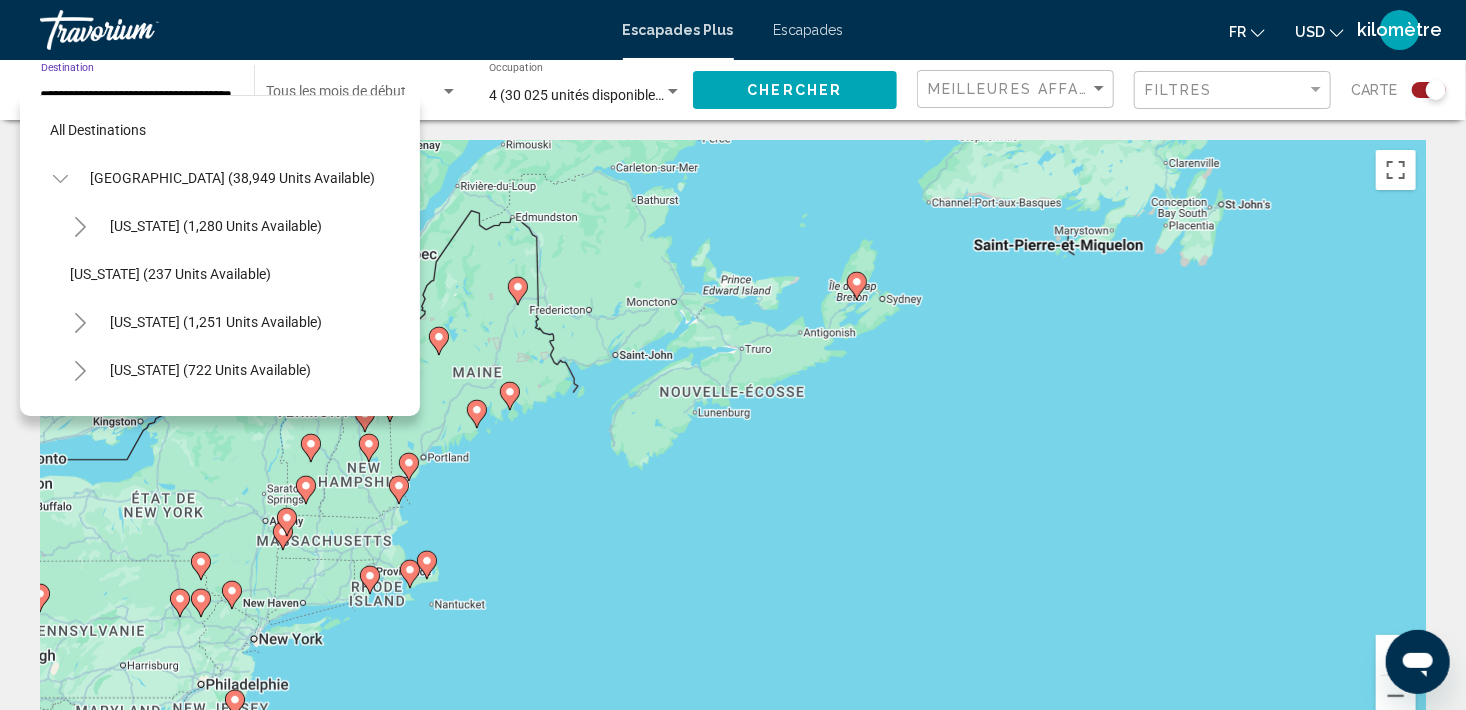 scroll, scrollTop: 1854, scrollLeft: 0, axis: vertical 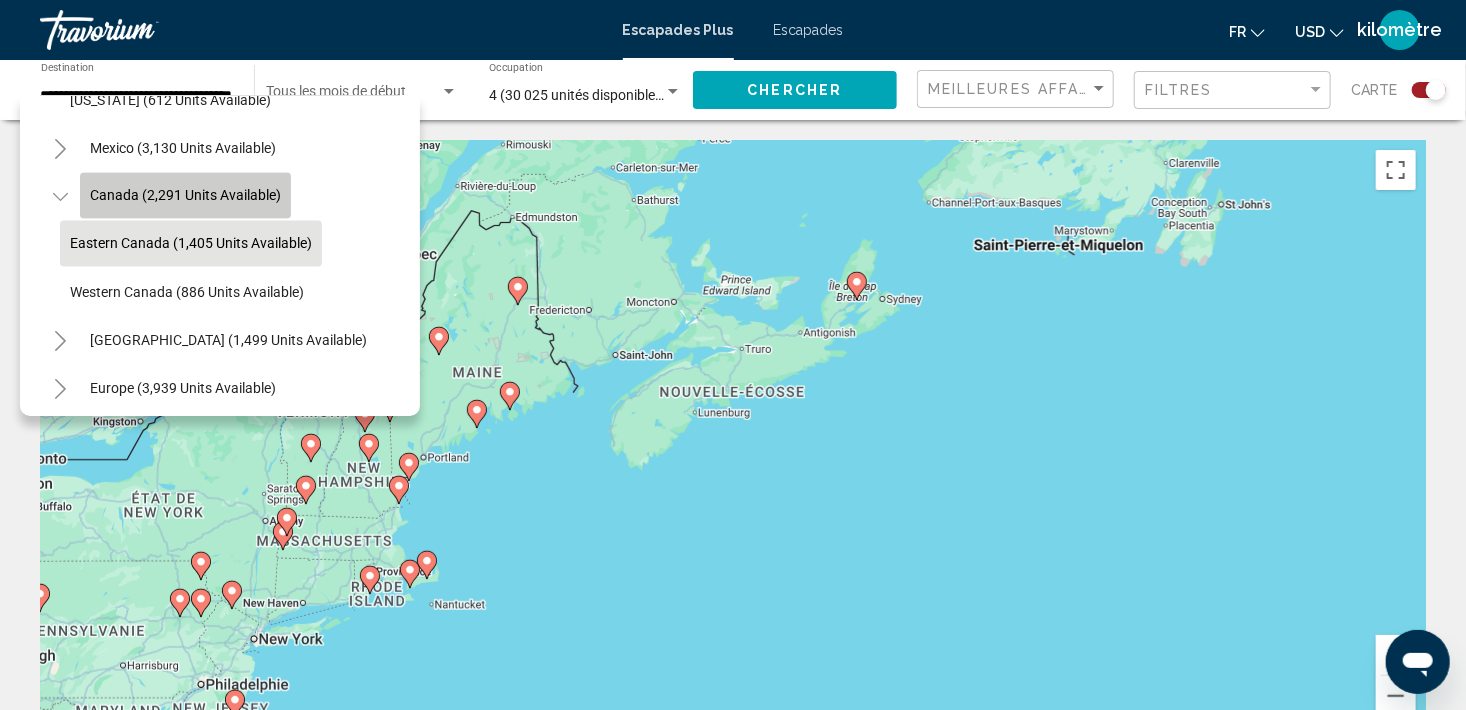 click on "Canada (2,291 units available)" 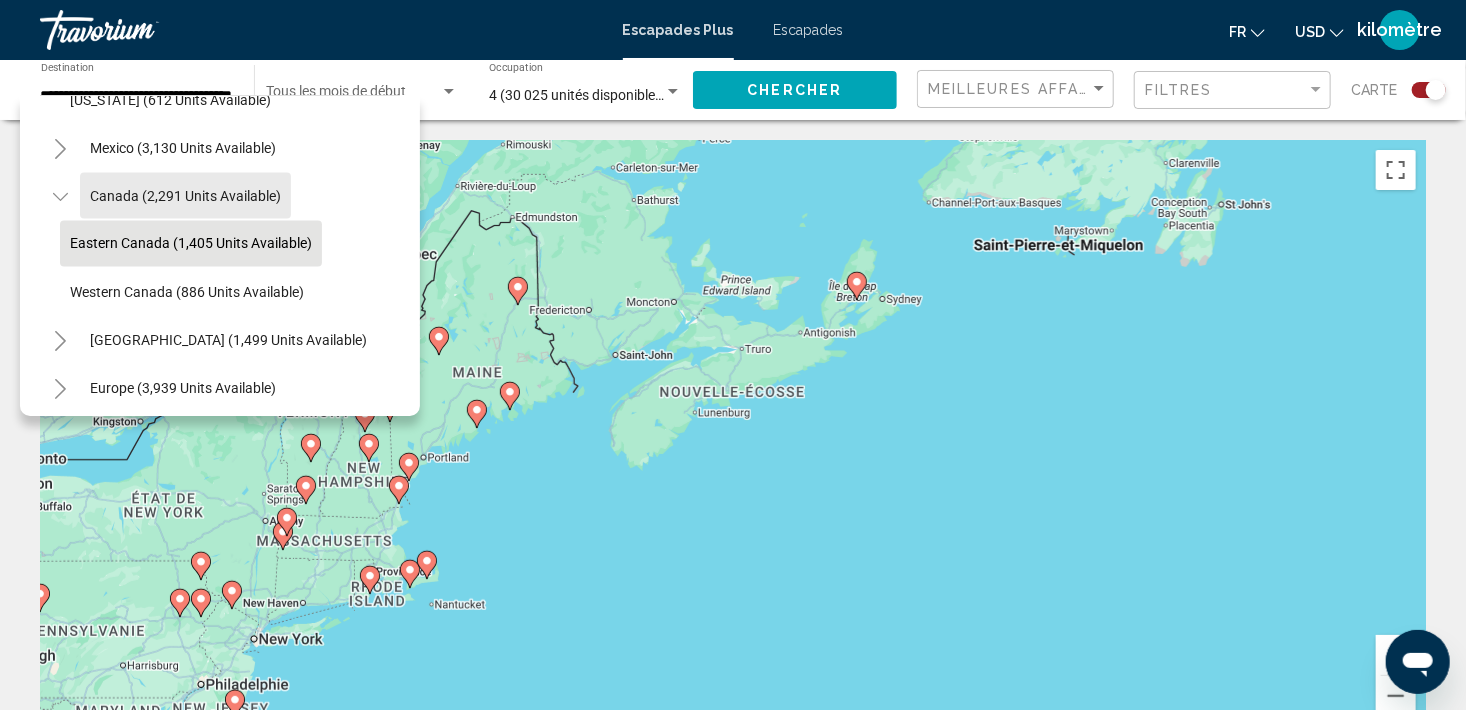 type on "**********" 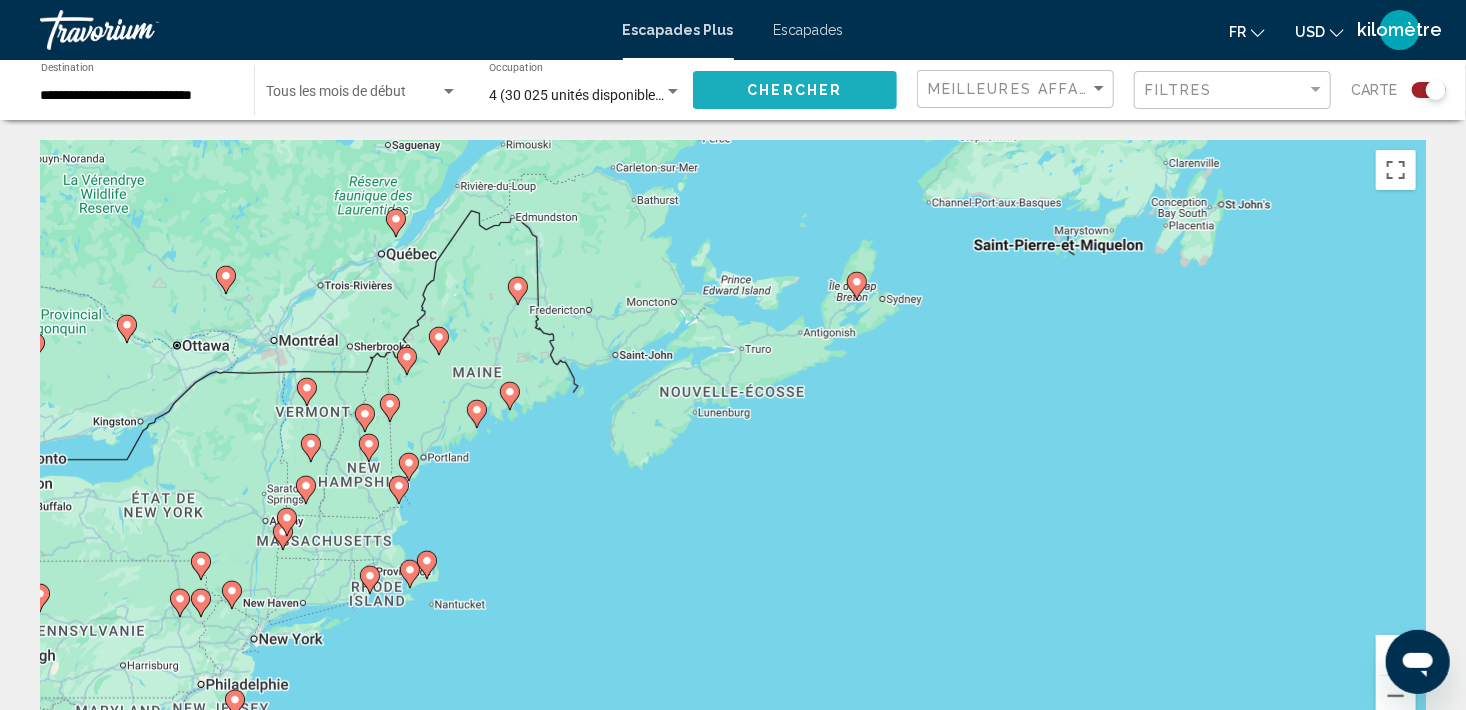 click on "Chercher" 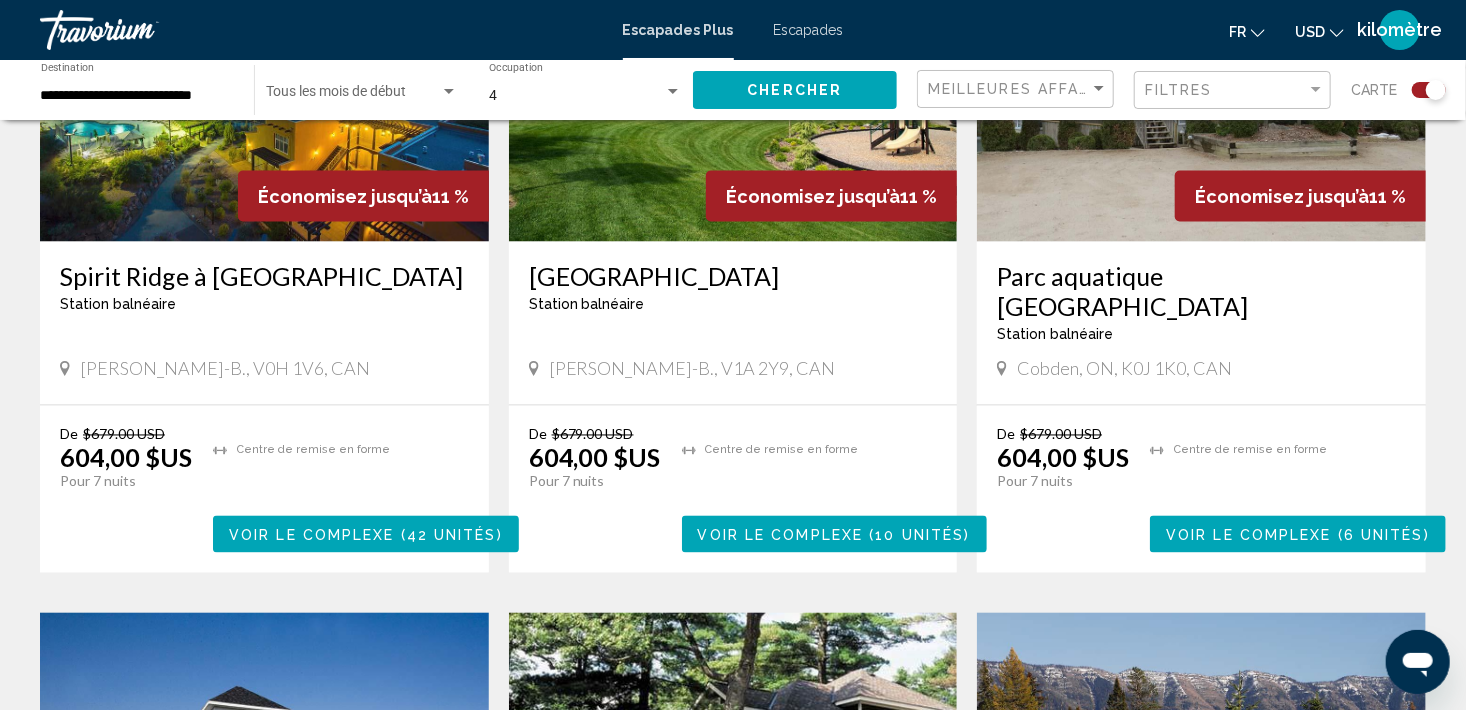 scroll, scrollTop: 1600, scrollLeft: 0, axis: vertical 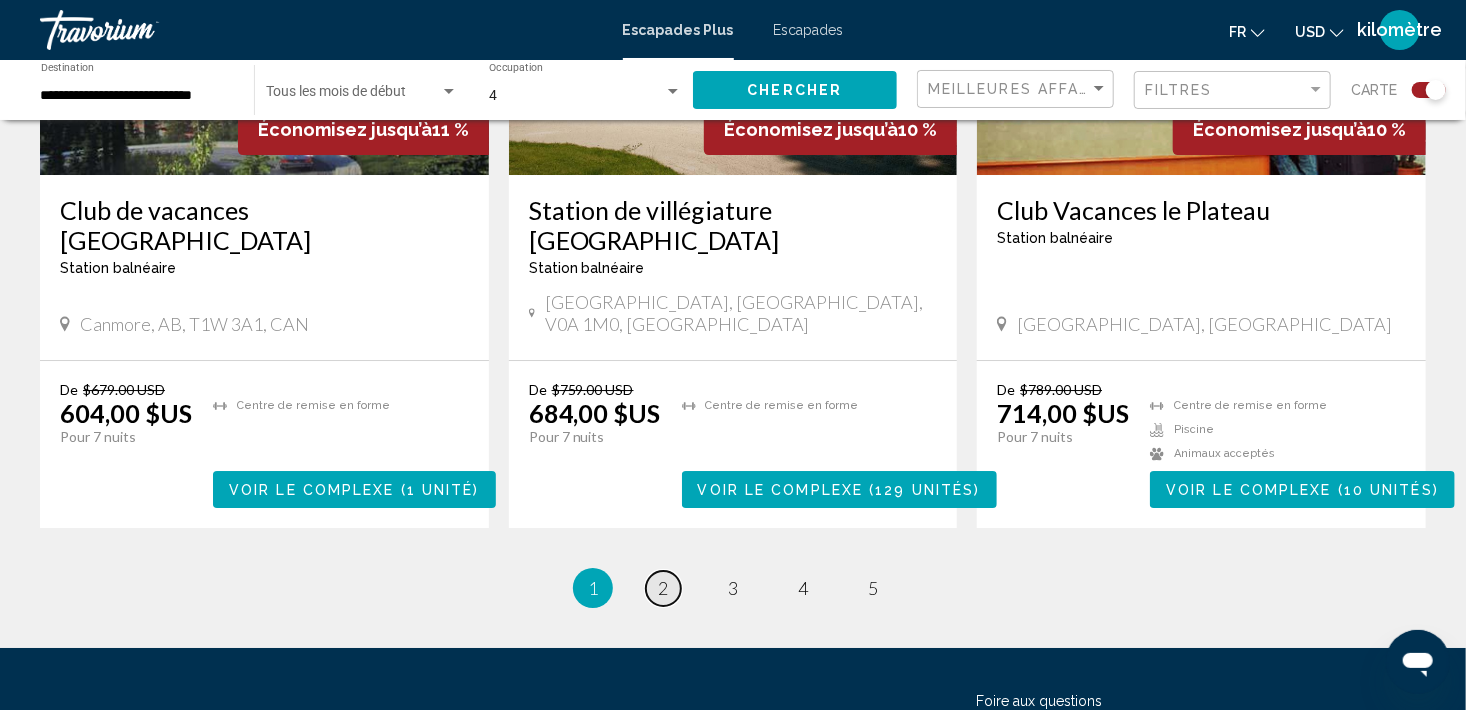 click on "page  2" at bounding box center (663, 588) 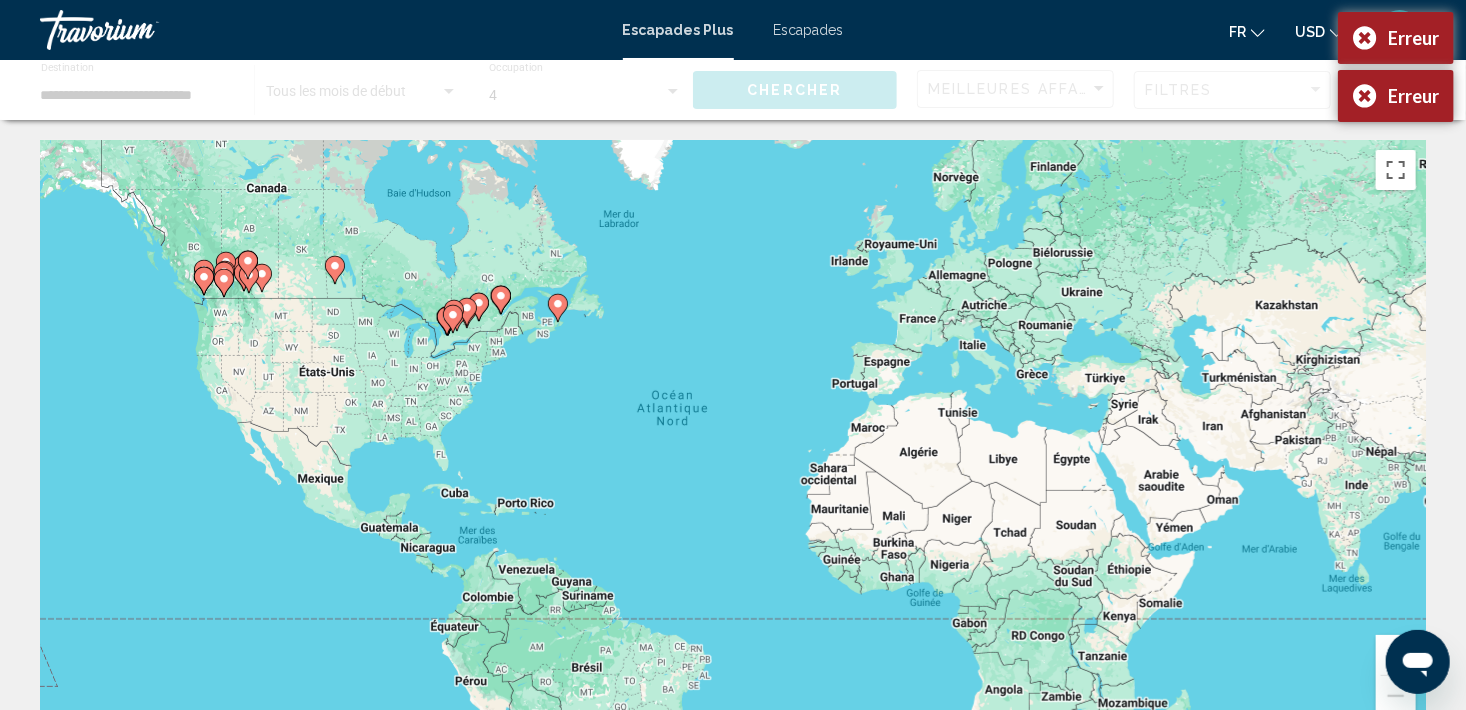 scroll, scrollTop: 415, scrollLeft: 0, axis: vertical 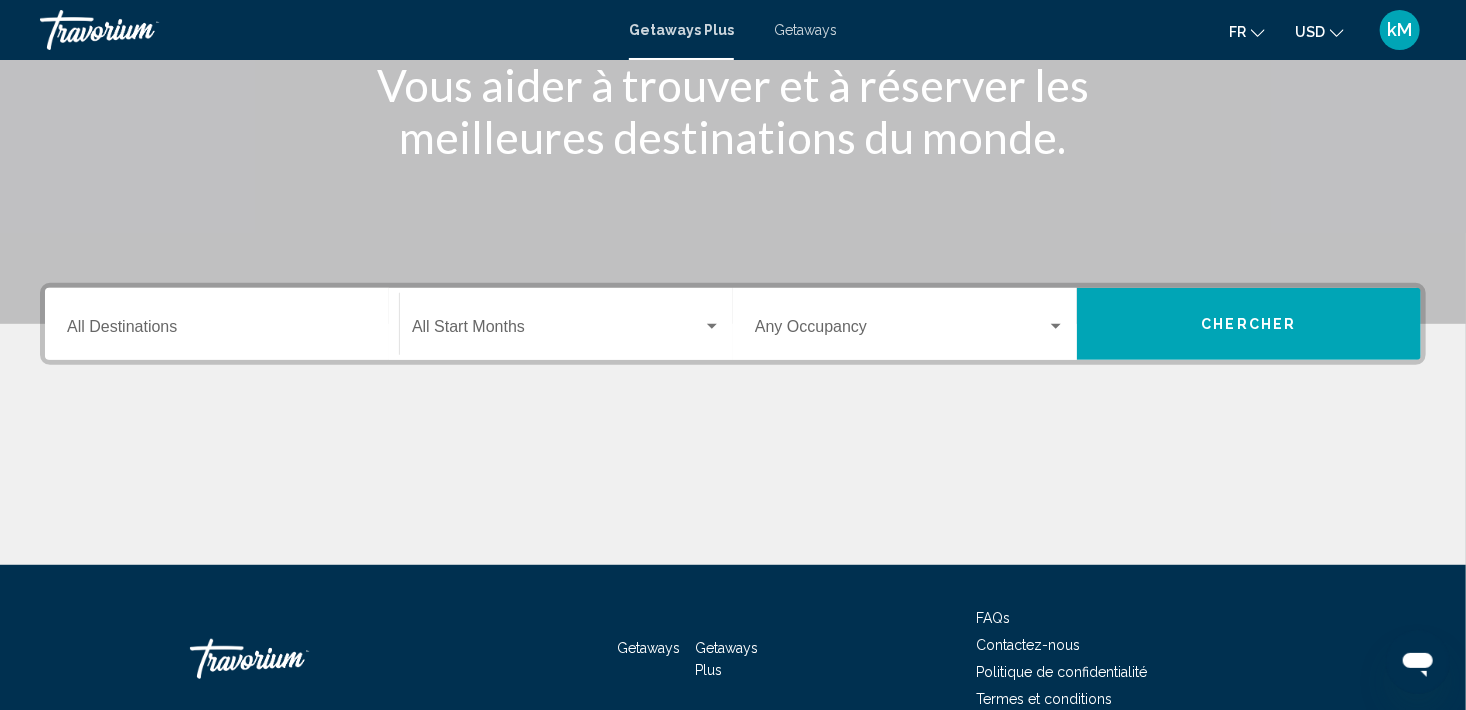 click on "Destination All Destinations" at bounding box center [222, 324] 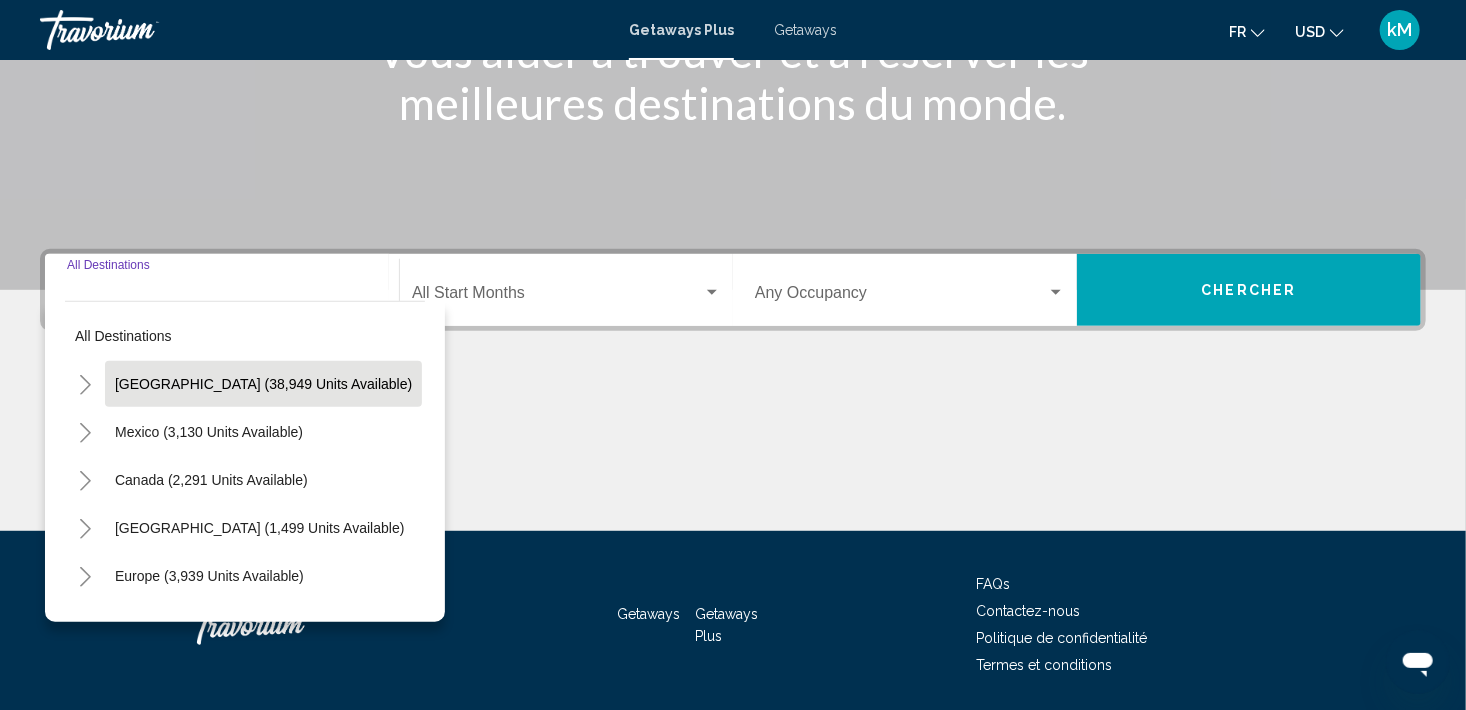 scroll, scrollTop: 276, scrollLeft: 0, axis: vertical 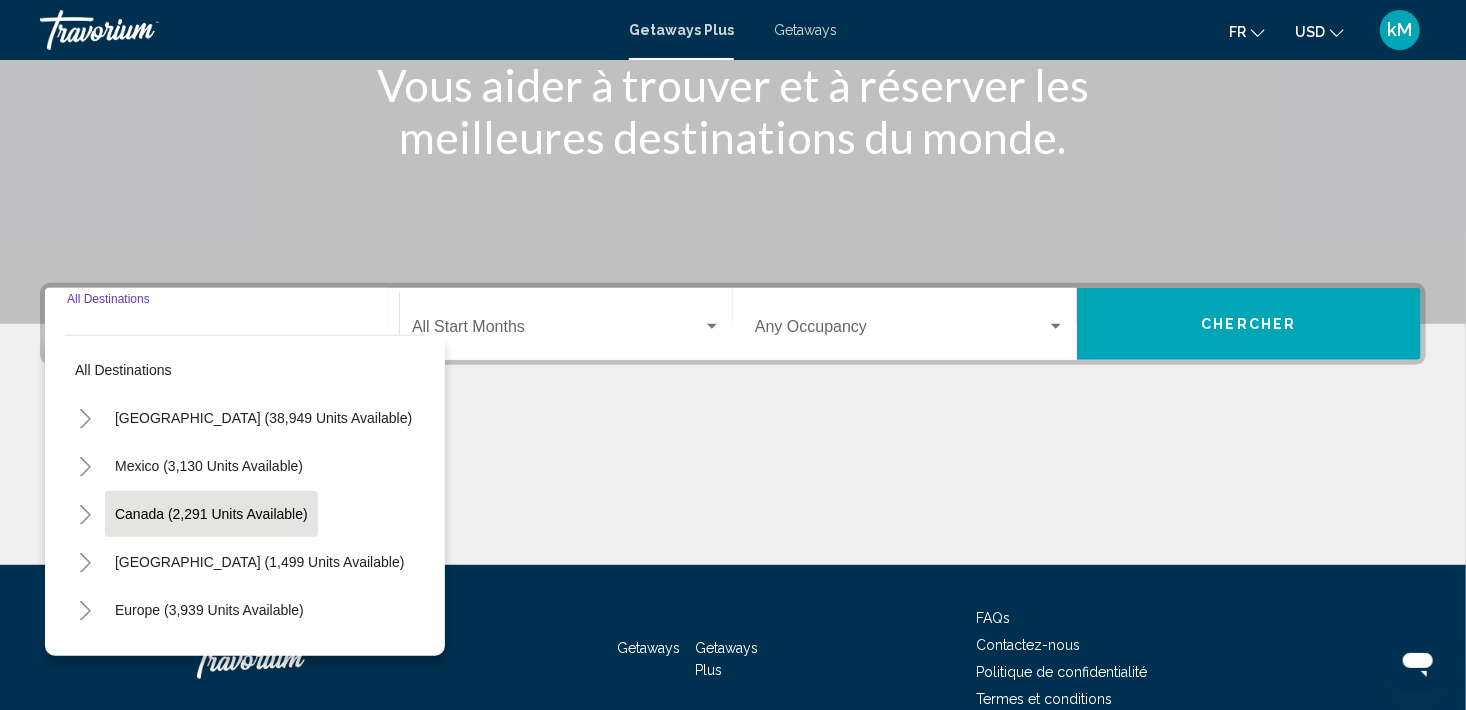click on "Canada (2,291 units available)" at bounding box center [259, 562] 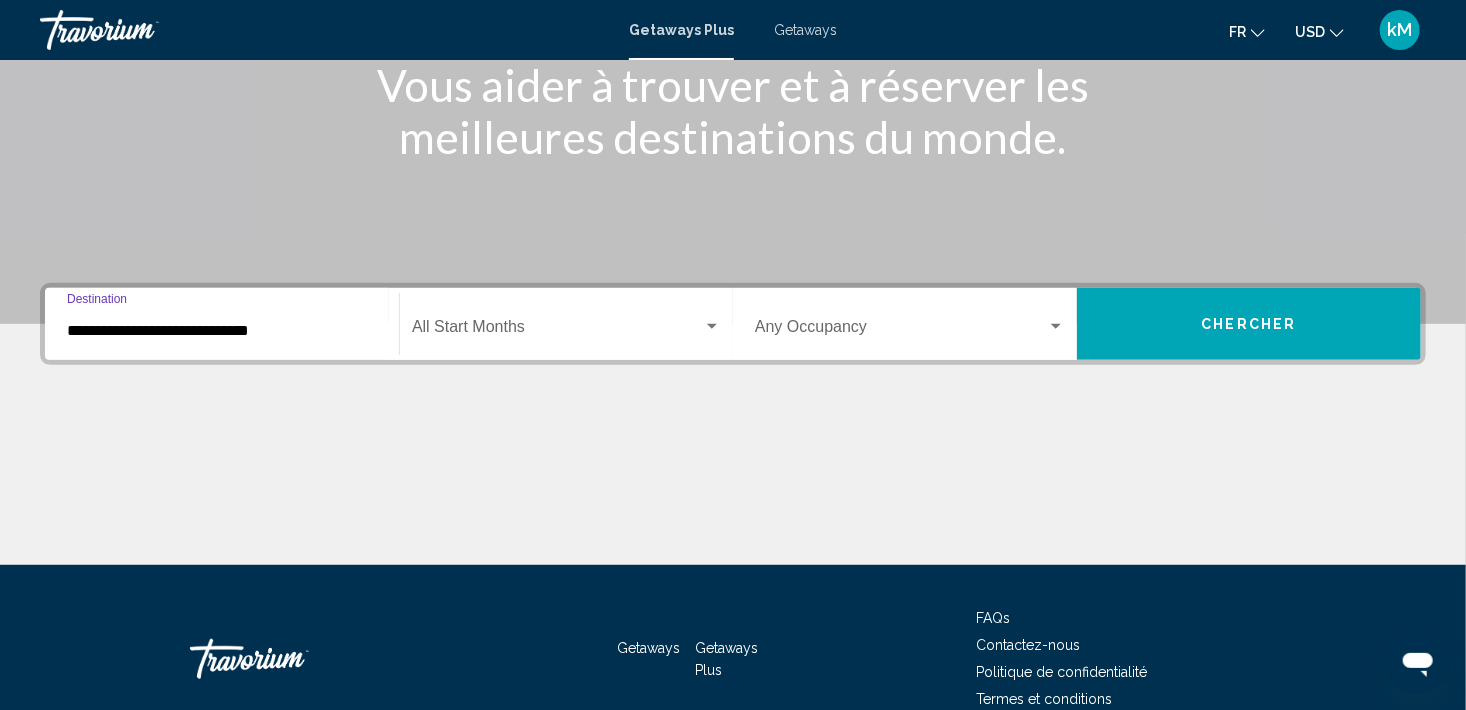 scroll, scrollTop: 376, scrollLeft: 0, axis: vertical 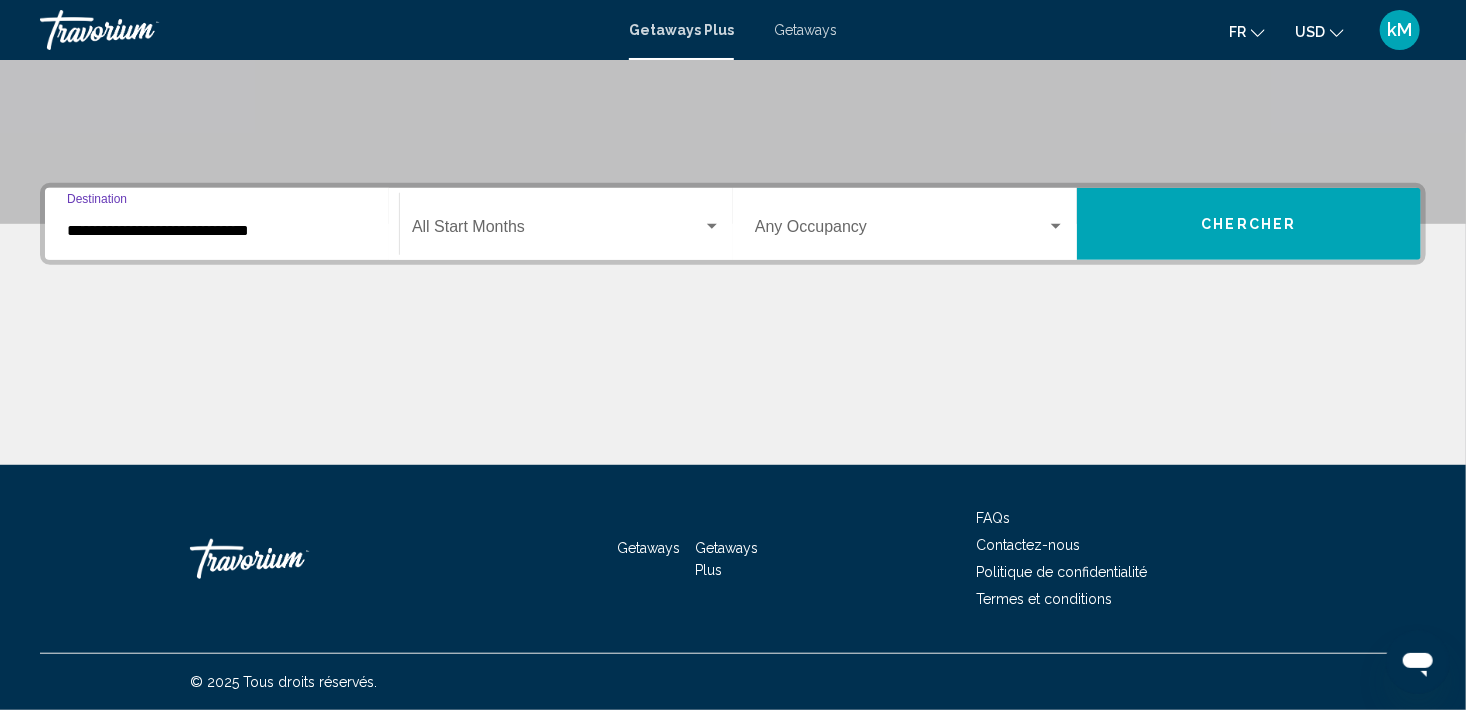 click at bounding box center [901, 231] 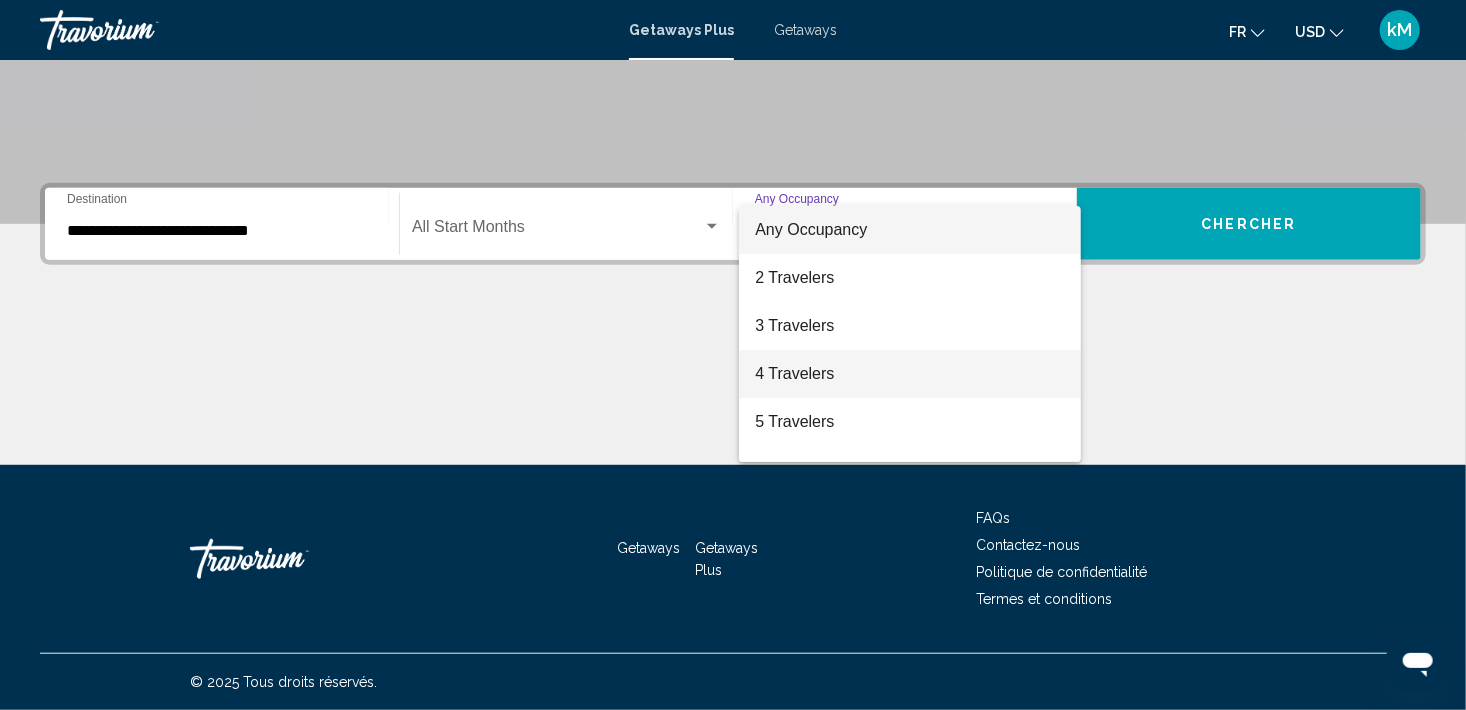 click on "4 Travelers" at bounding box center [910, 374] 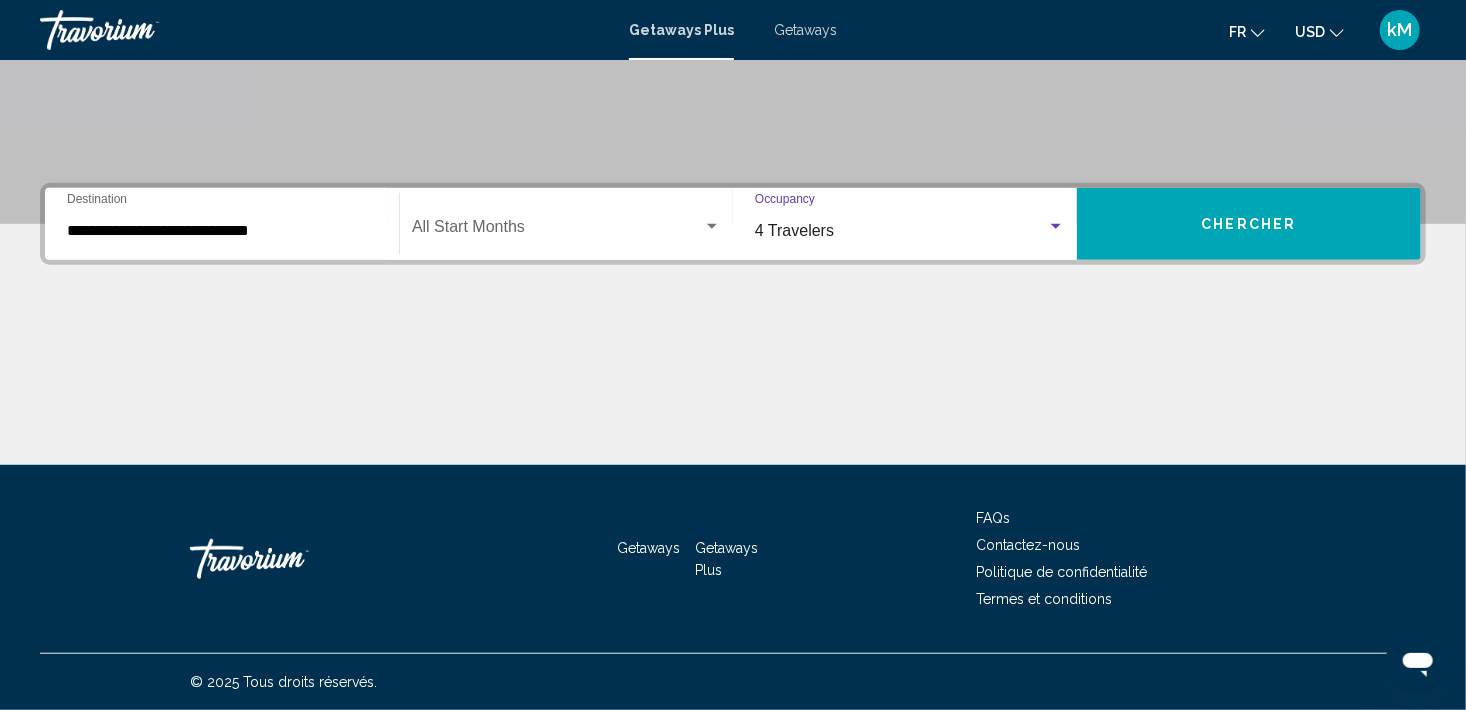 click on "Chercher" at bounding box center (1249, 224) 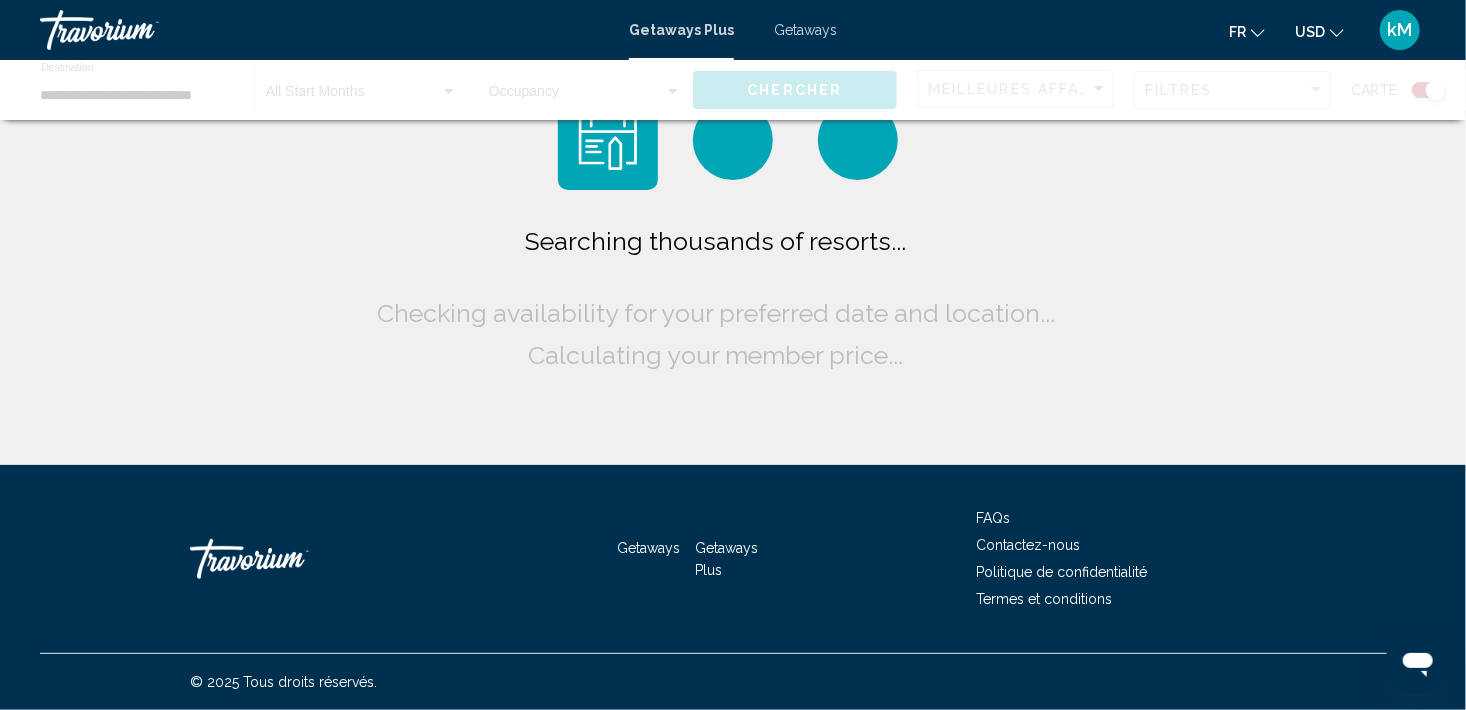 scroll, scrollTop: 0, scrollLeft: 0, axis: both 